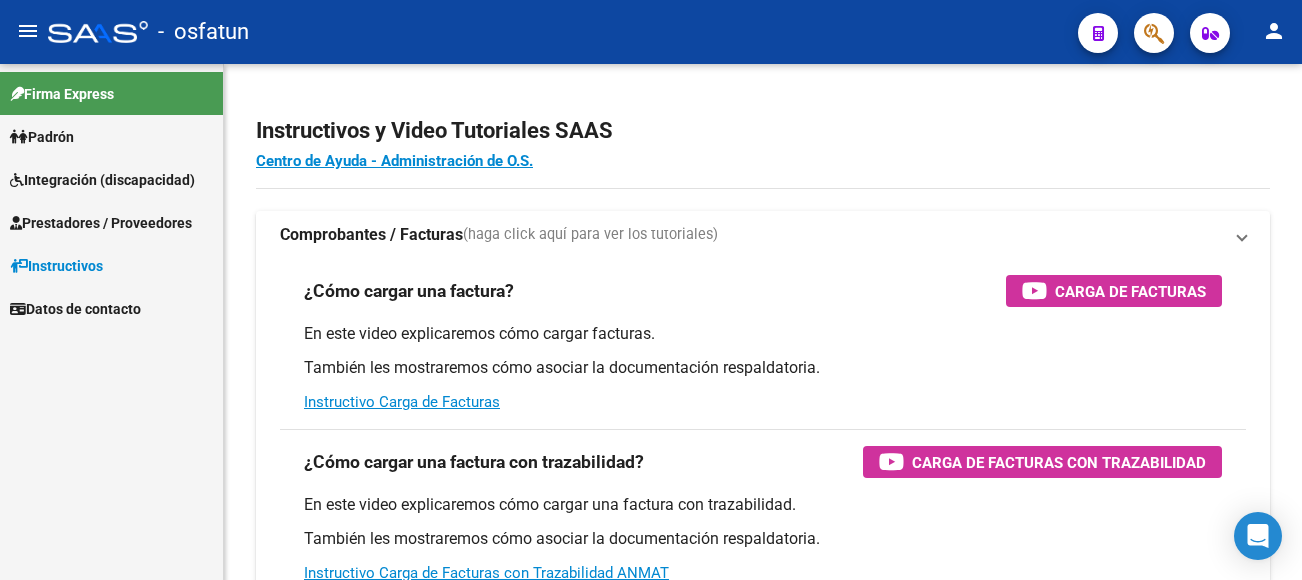 scroll, scrollTop: 0, scrollLeft: 0, axis: both 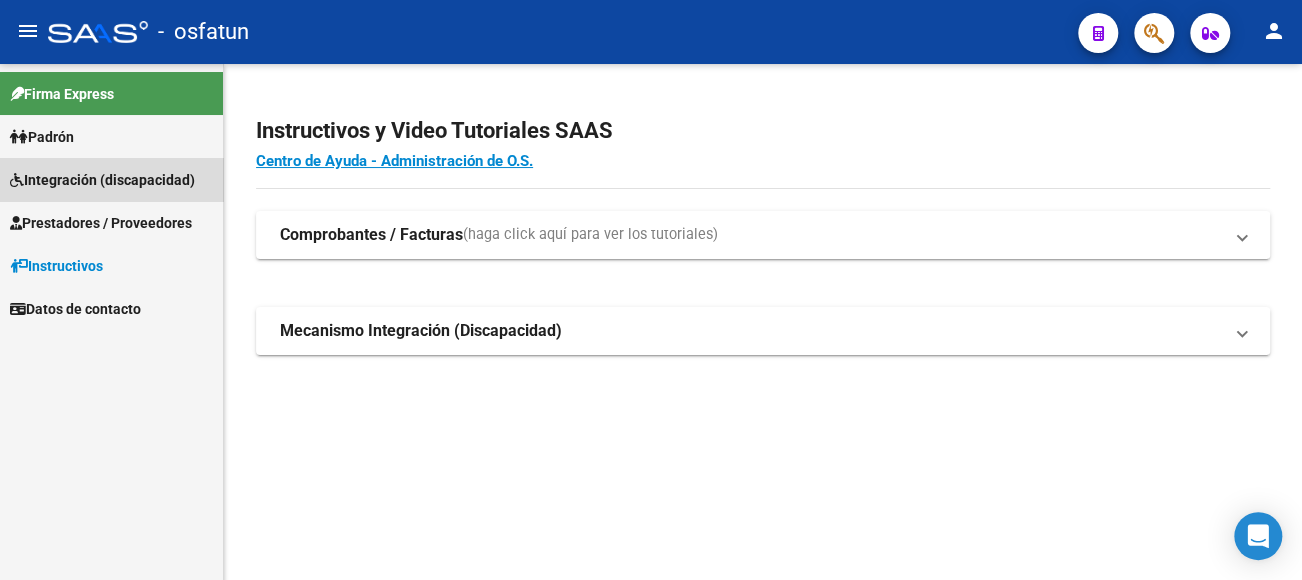 click on "Integración (discapacidad)" at bounding box center (102, 180) 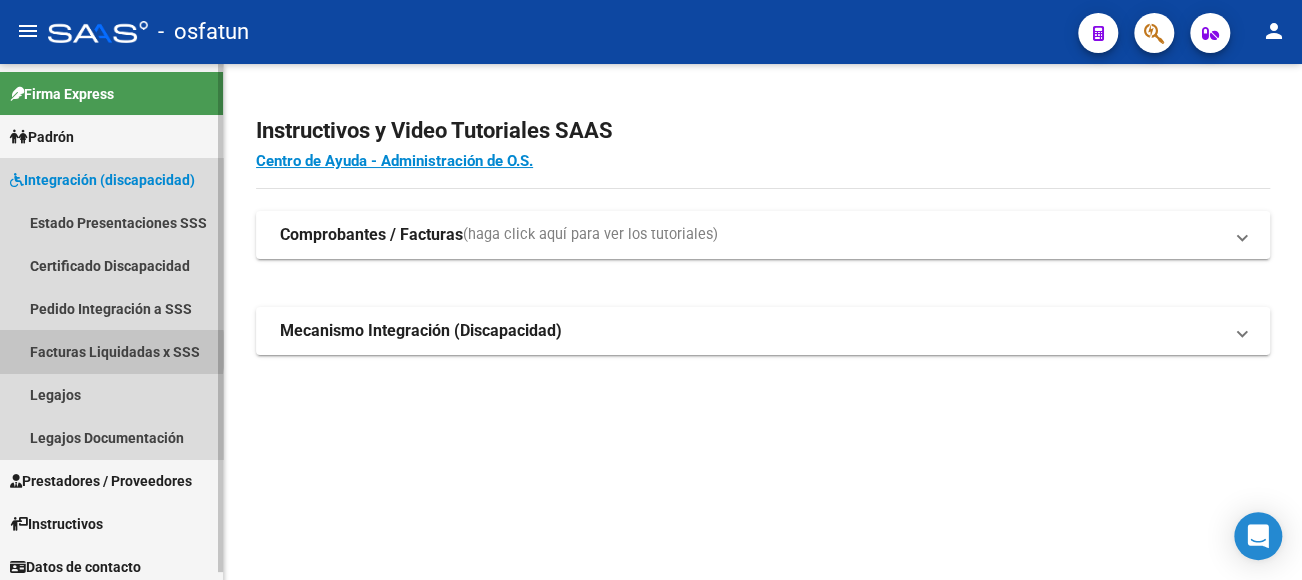 click on "Facturas Liquidadas x SSS" at bounding box center [111, 351] 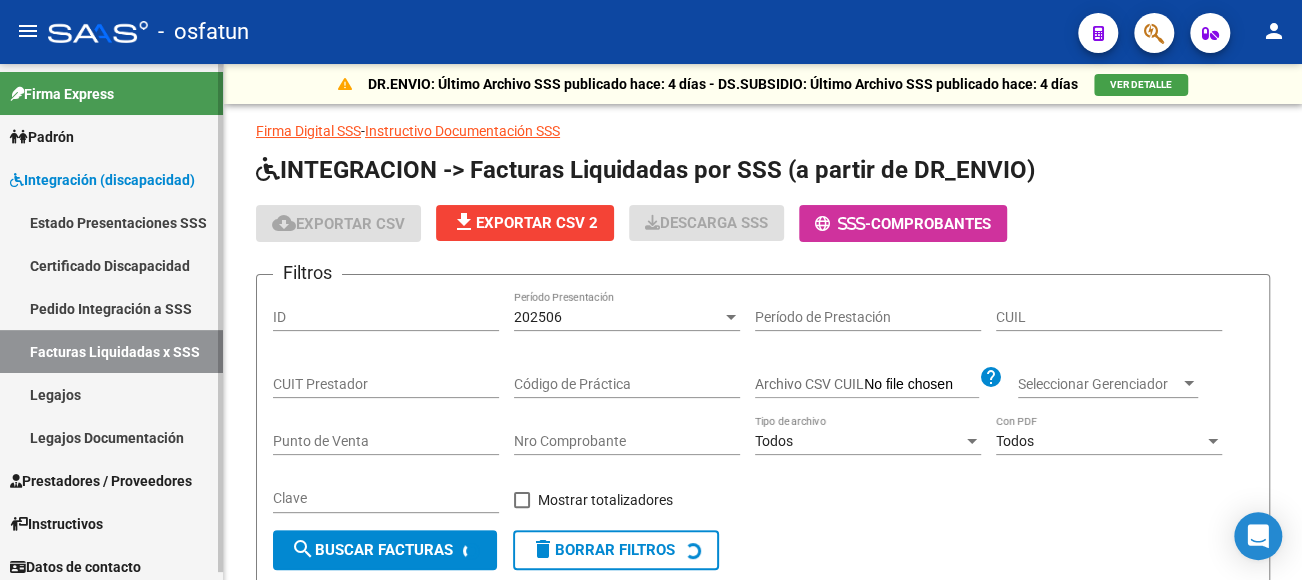 click on "Pedido Integración a SSS" at bounding box center (111, 308) 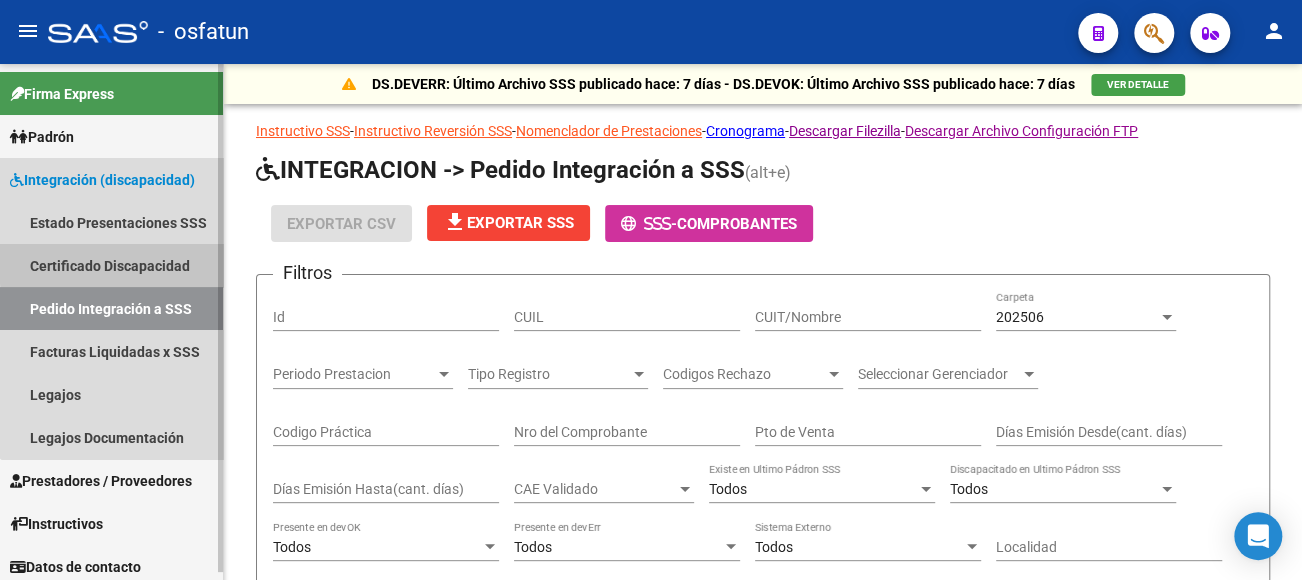click on "Certificado Discapacidad" at bounding box center (111, 265) 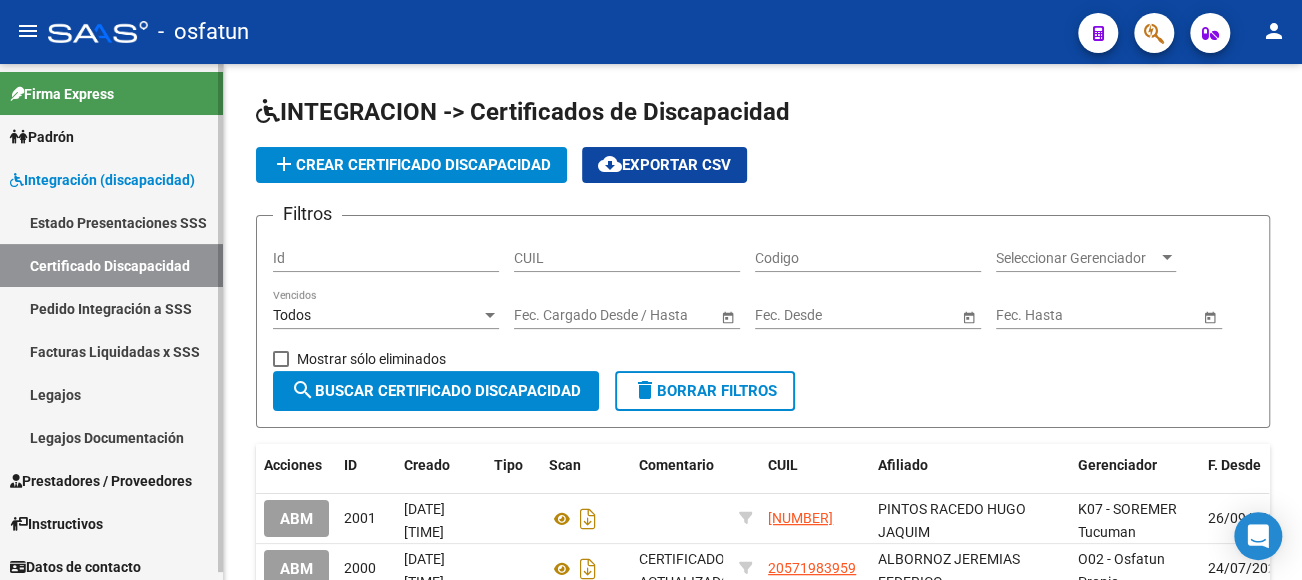 click on "Estado Presentaciones SSS" at bounding box center (111, 222) 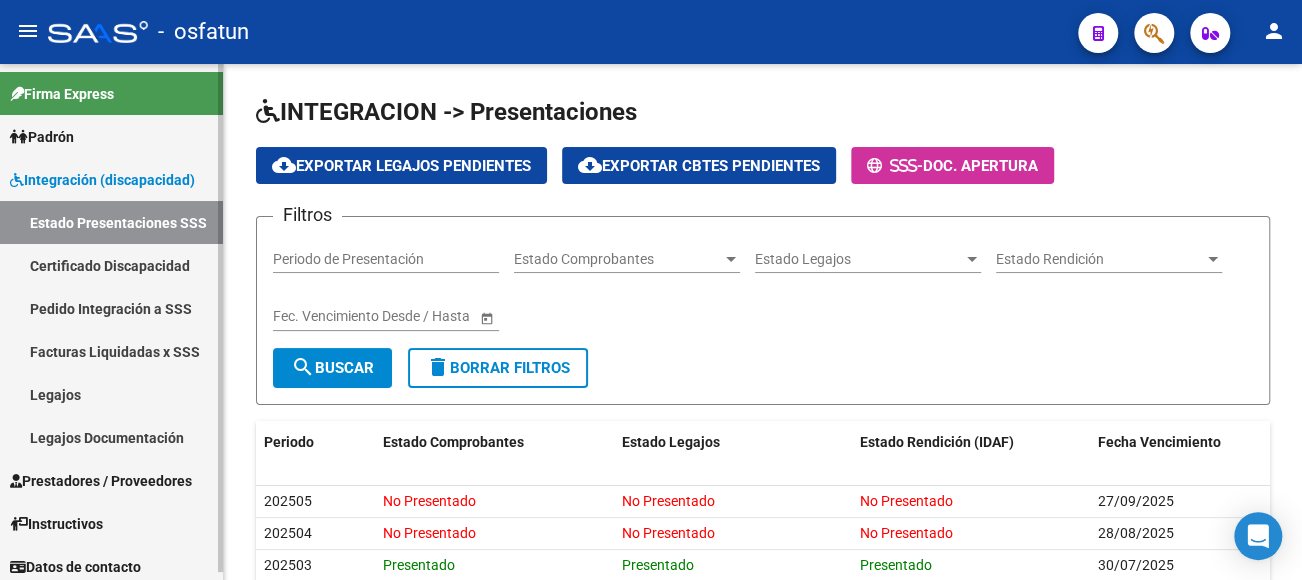 click on "Legajos Documentación" at bounding box center [111, 437] 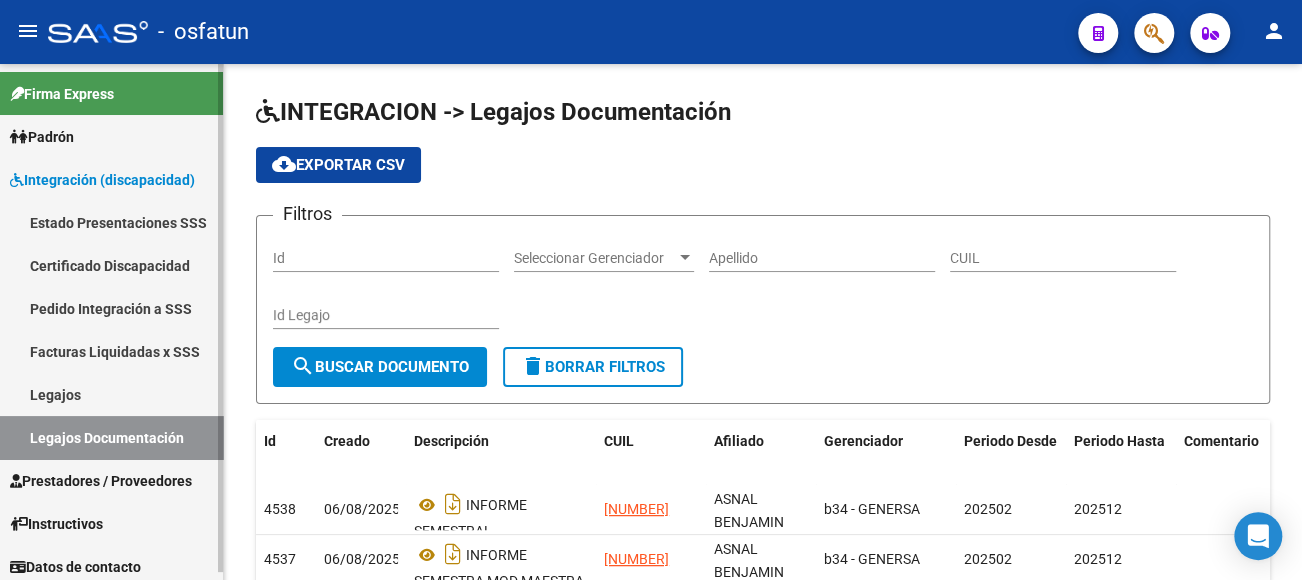 scroll, scrollTop: 8, scrollLeft: 0, axis: vertical 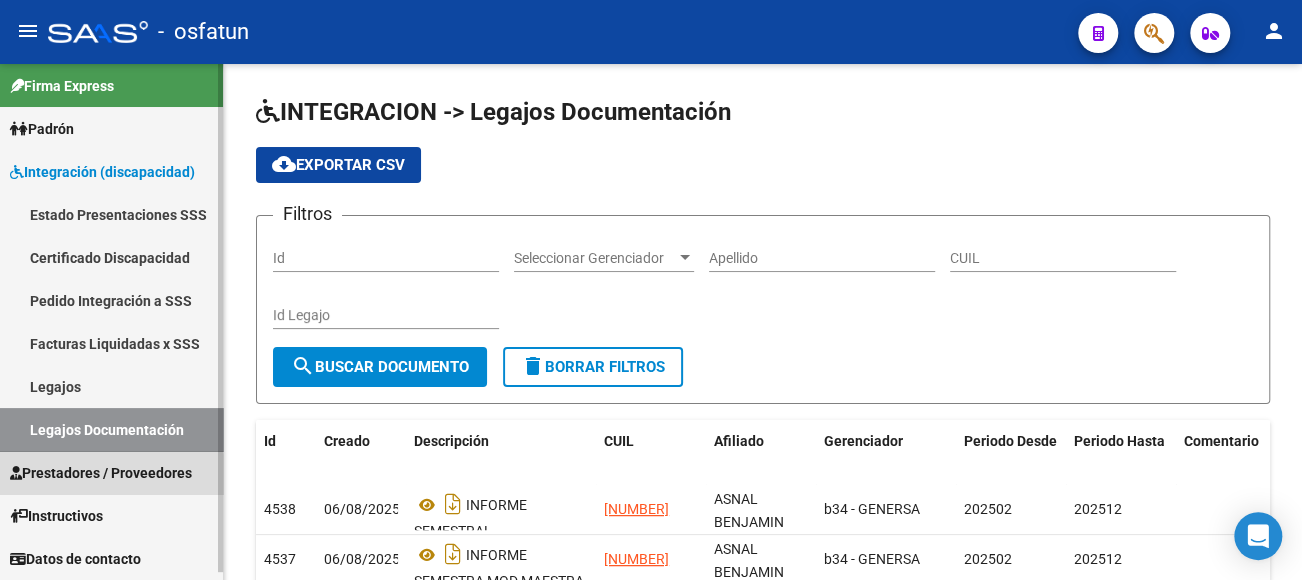 click on "Prestadores / Proveedores" at bounding box center [101, 473] 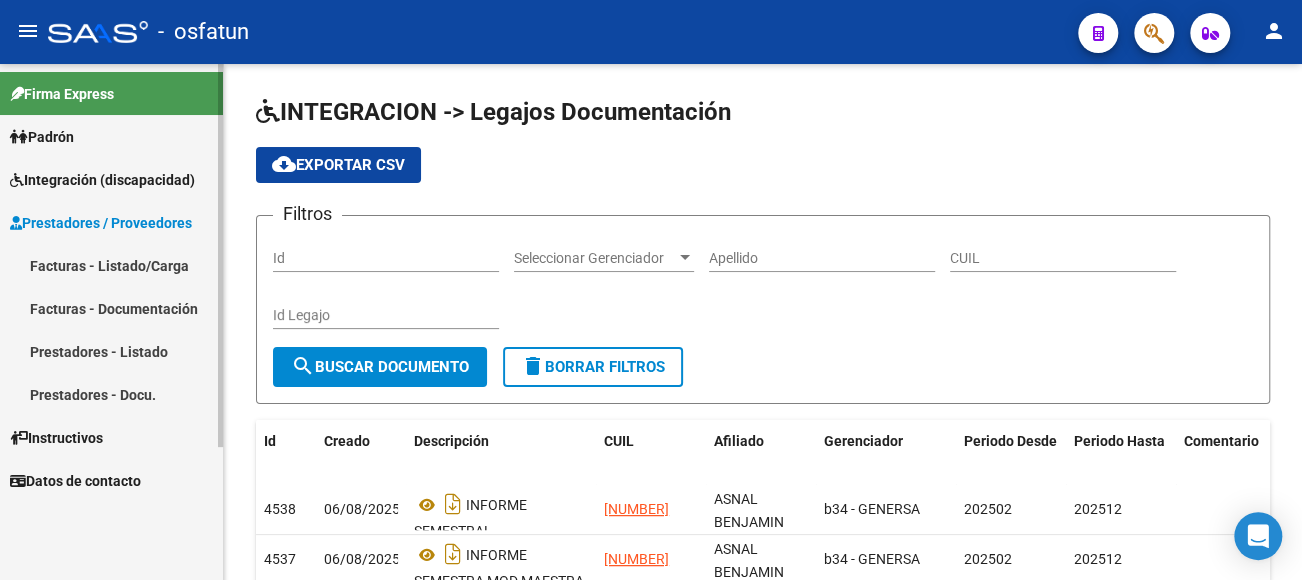 scroll, scrollTop: 0, scrollLeft: 0, axis: both 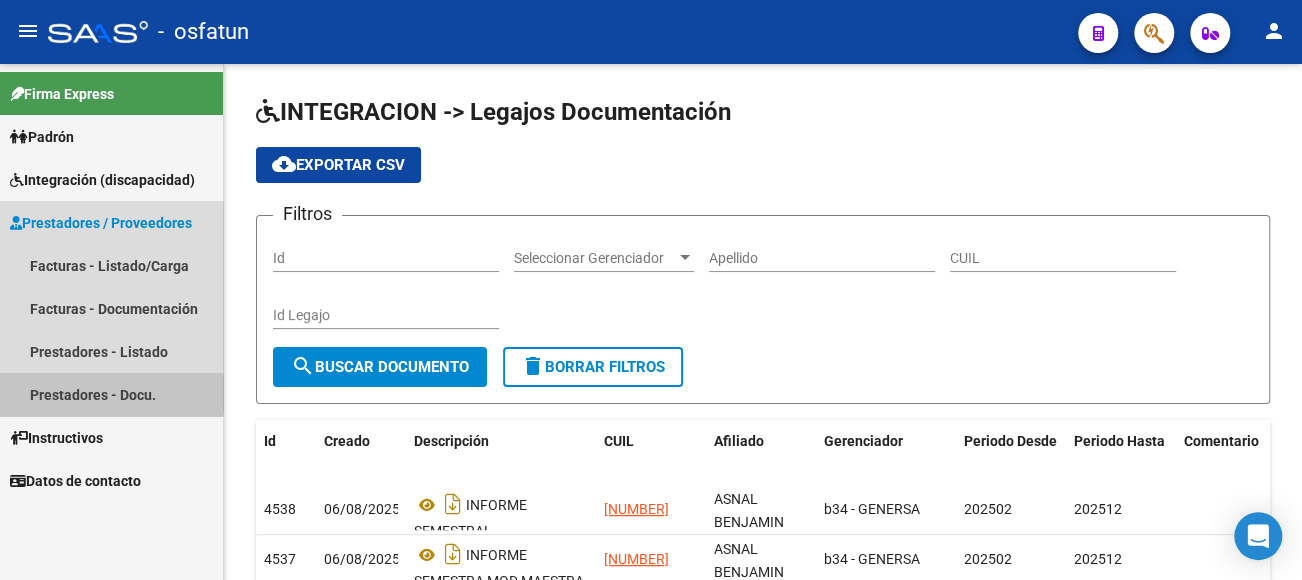 click on "Prestadores - Docu." at bounding box center [111, 394] 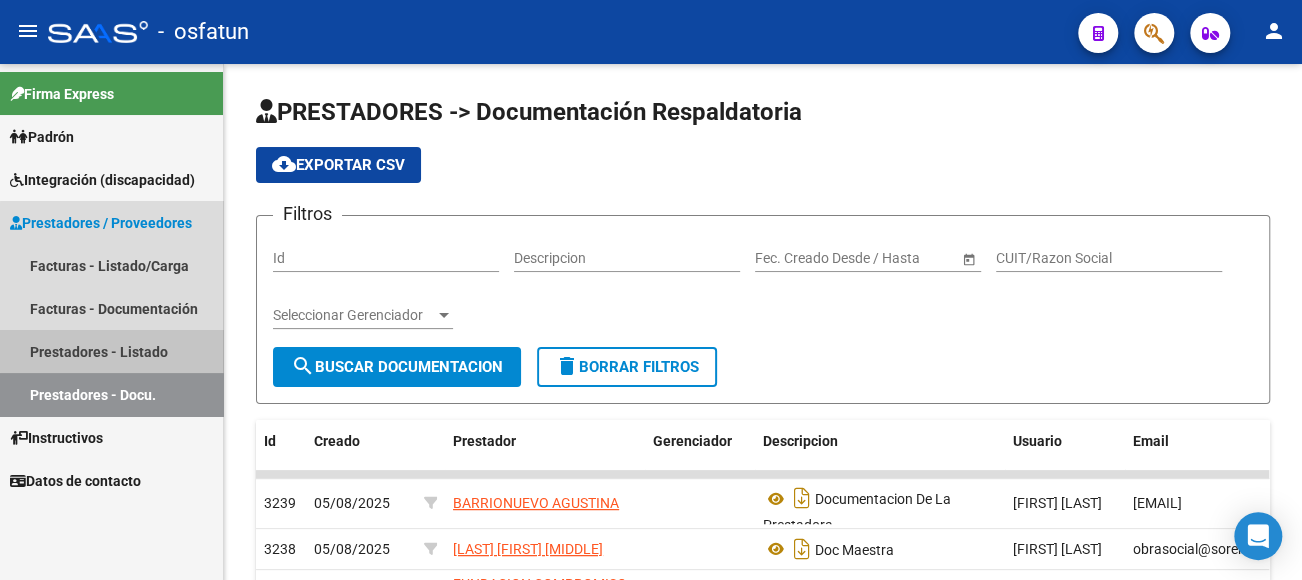 click on "Prestadores - Listado" at bounding box center [111, 351] 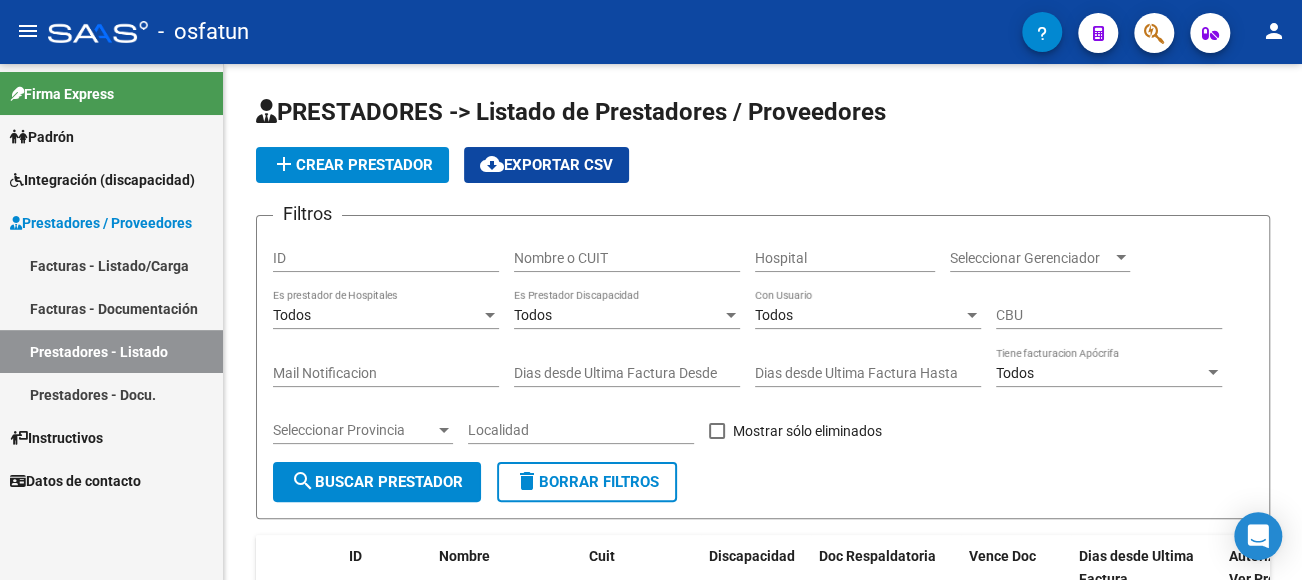 click on "Facturas - Documentación" at bounding box center (111, 308) 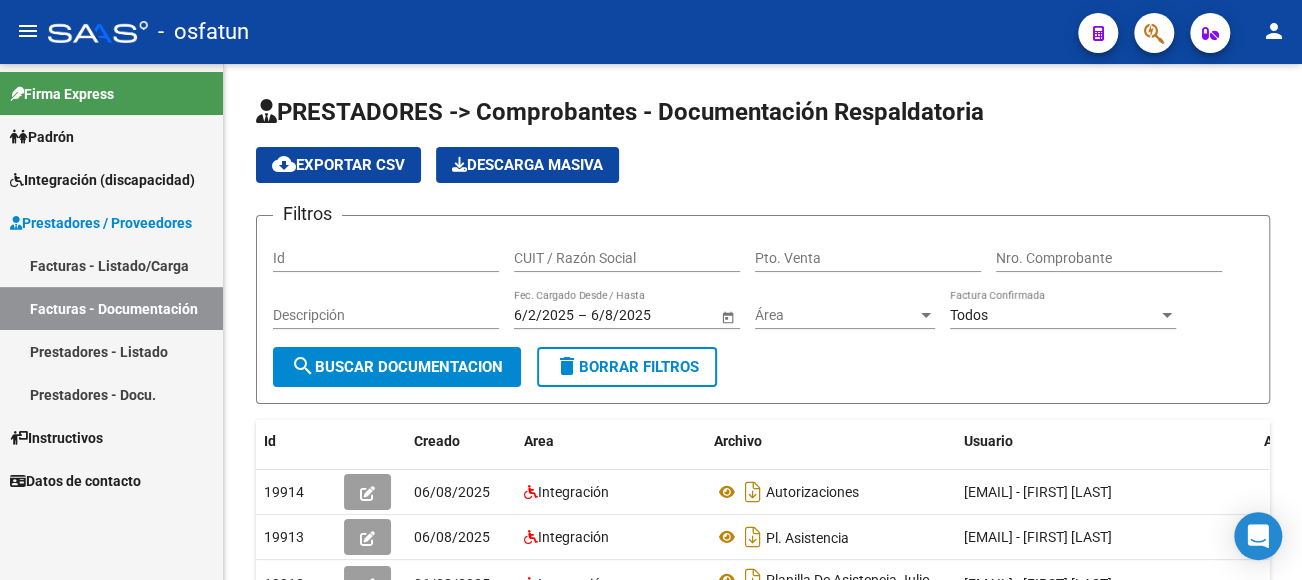 click on "Facturas - Listado/Carga" at bounding box center [111, 265] 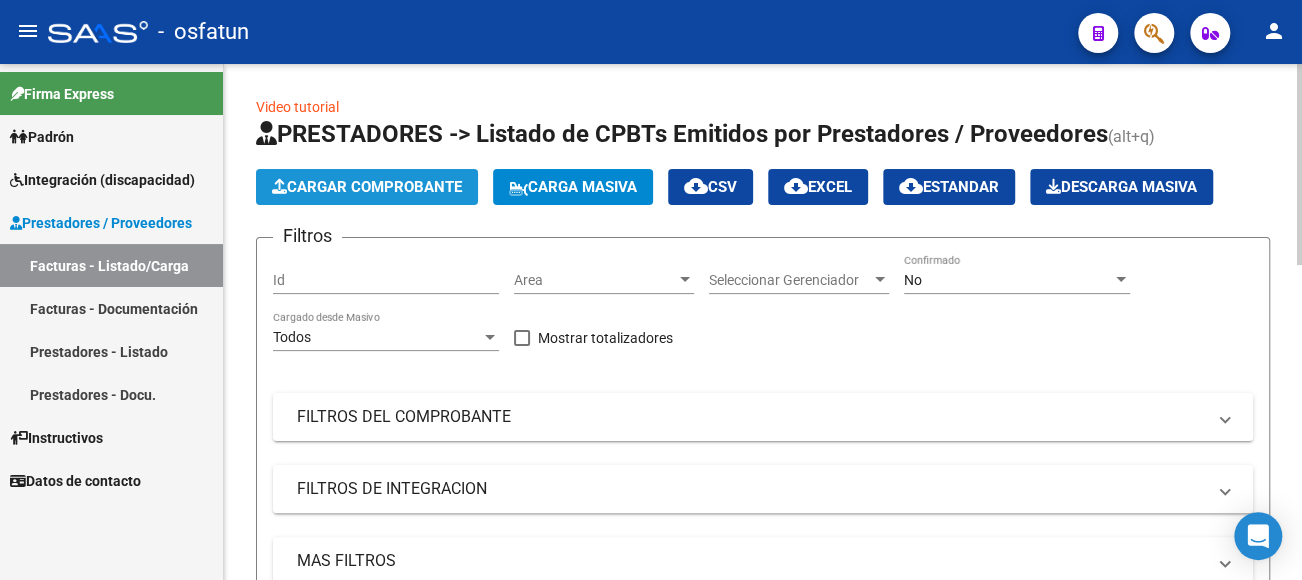click on "Cargar Comprobante" 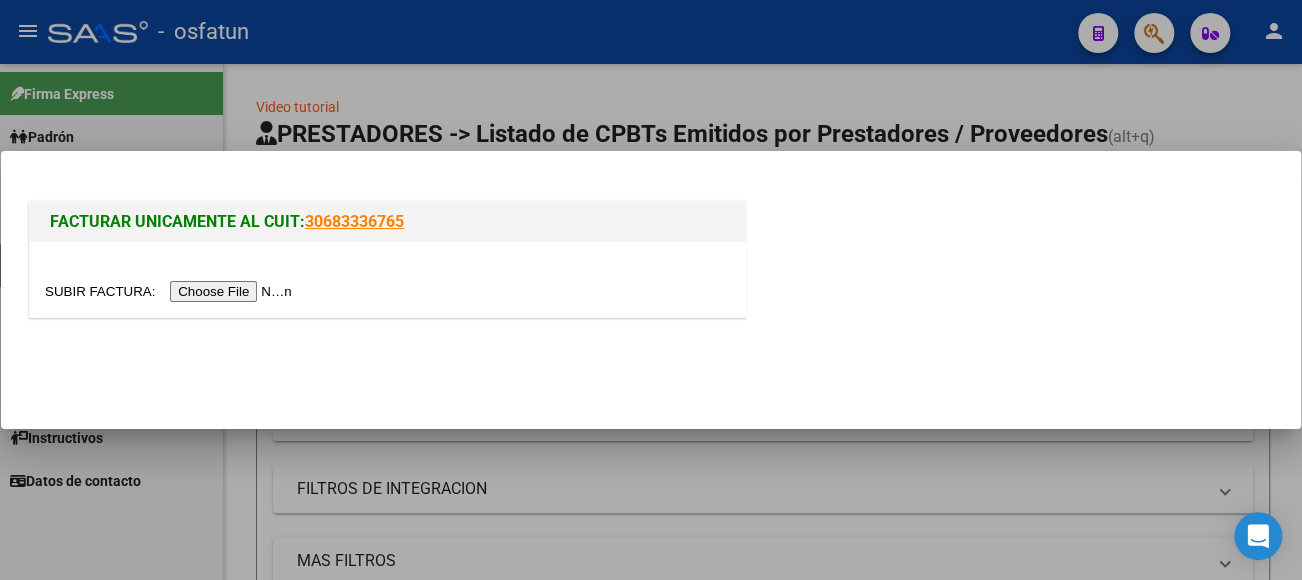 click at bounding box center (171, 291) 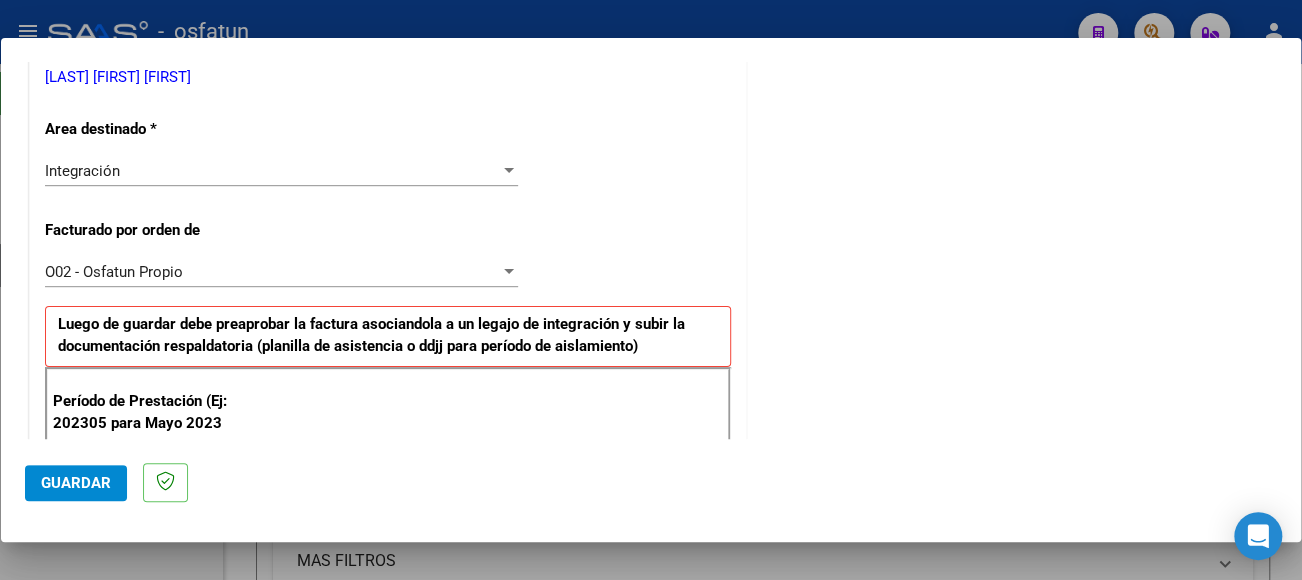 scroll, scrollTop: 500, scrollLeft: 0, axis: vertical 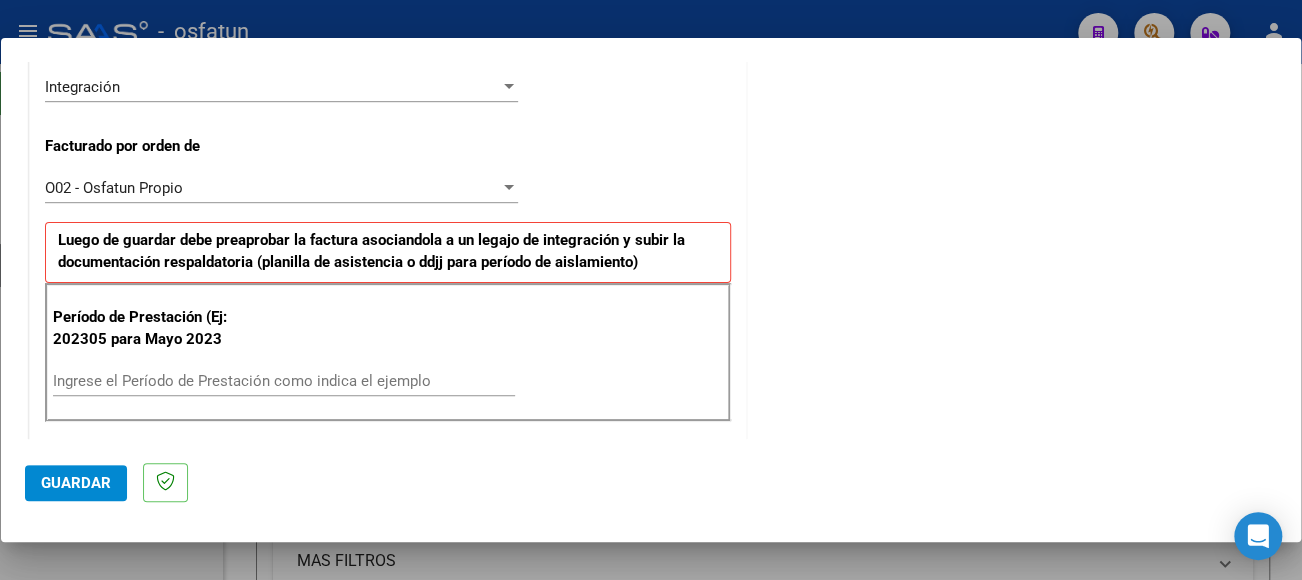 click on "Ingrese el Período de Prestación como indica el ejemplo" at bounding box center (284, 381) 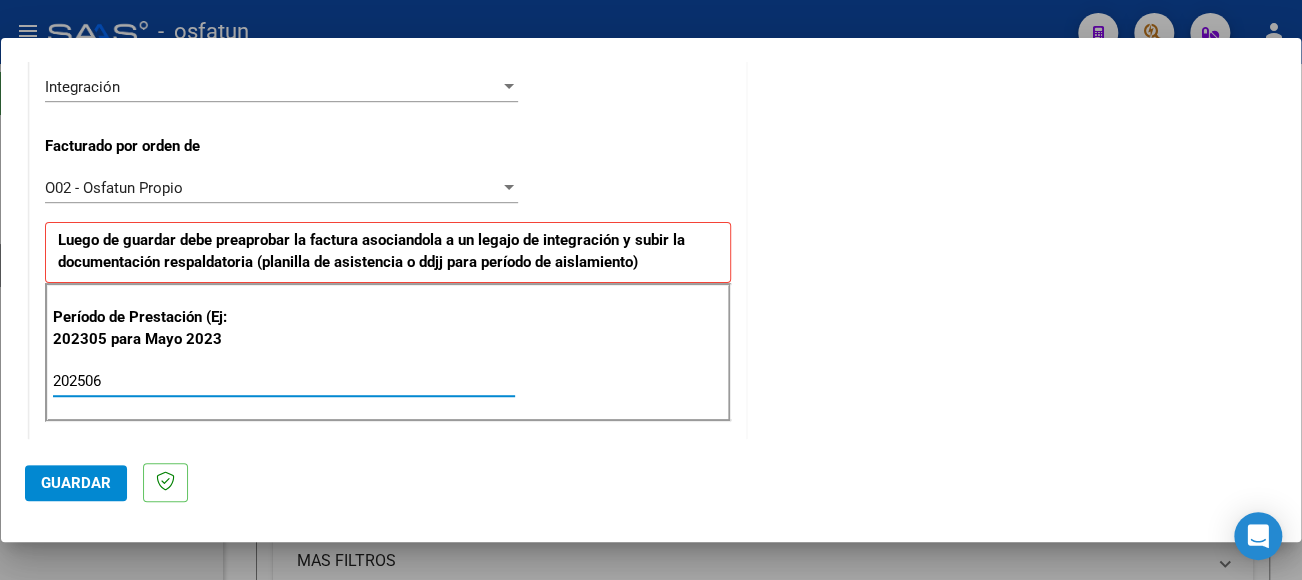 type on "202506" 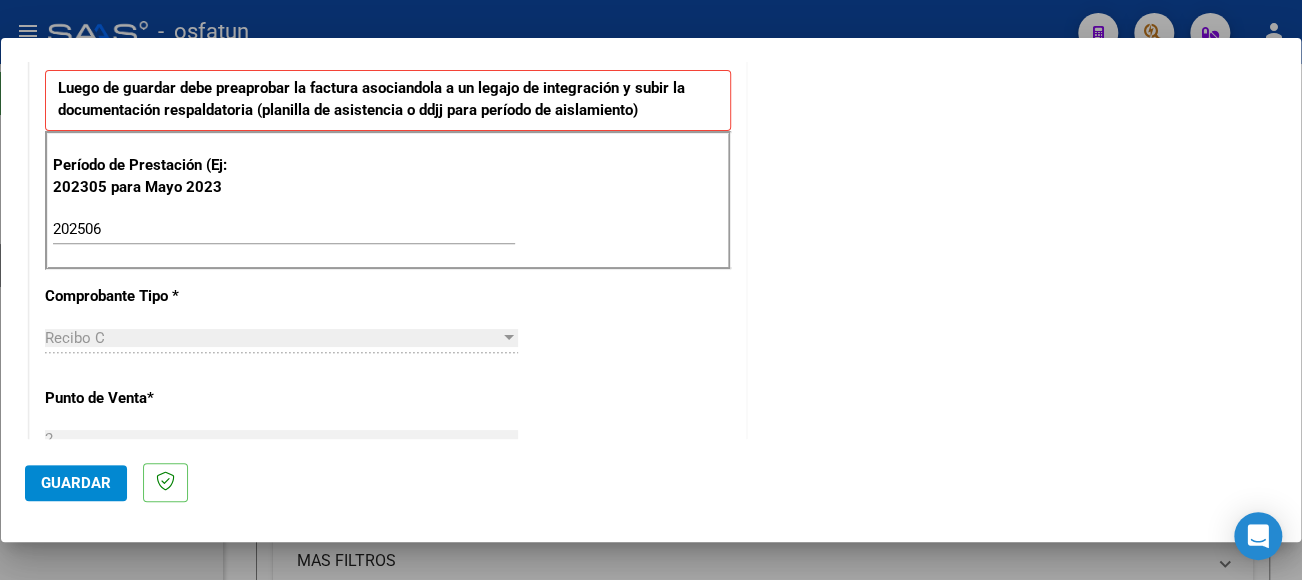 scroll, scrollTop: 700, scrollLeft: 0, axis: vertical 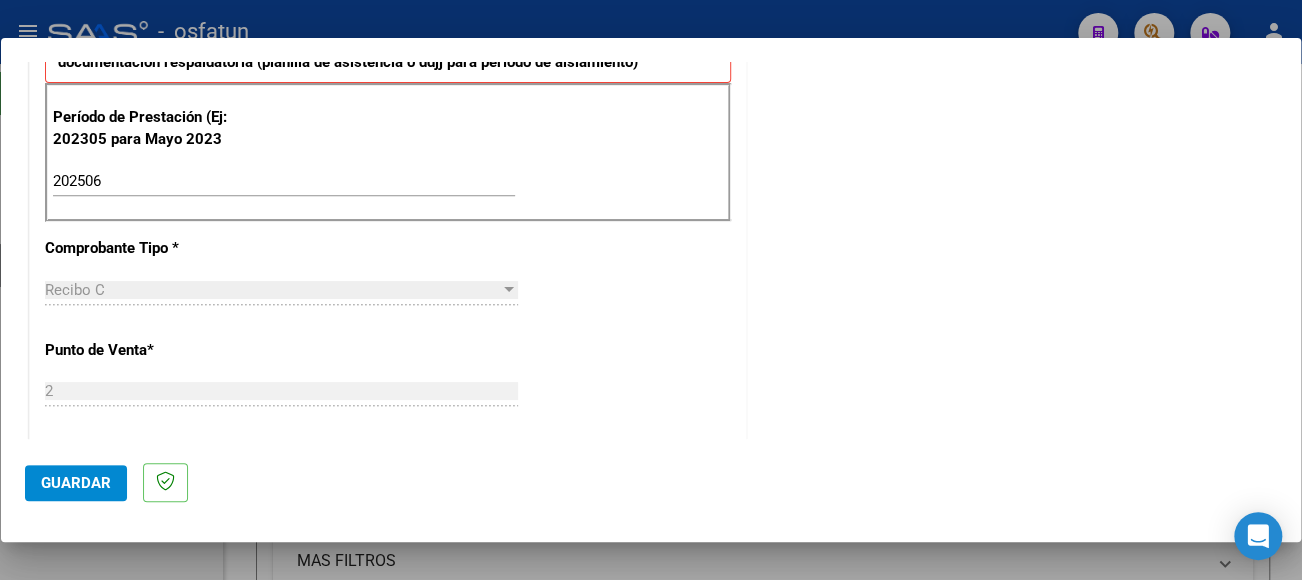 click on "Guardar" 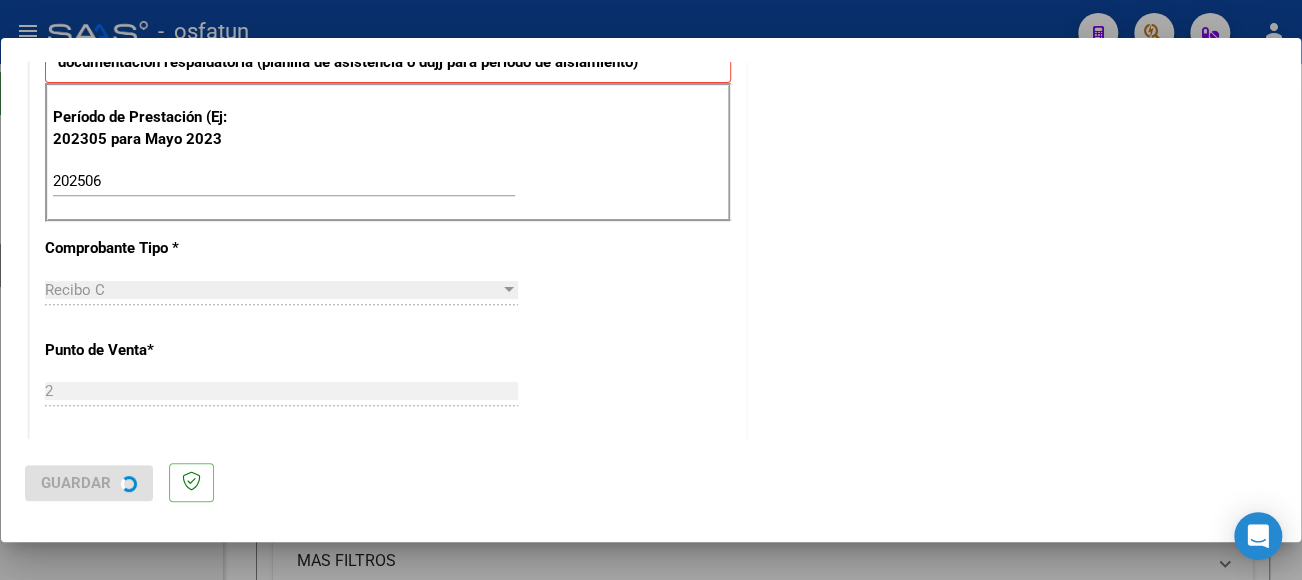 scroll, scrollTop: 0, scrollLeft: 0, axis: both 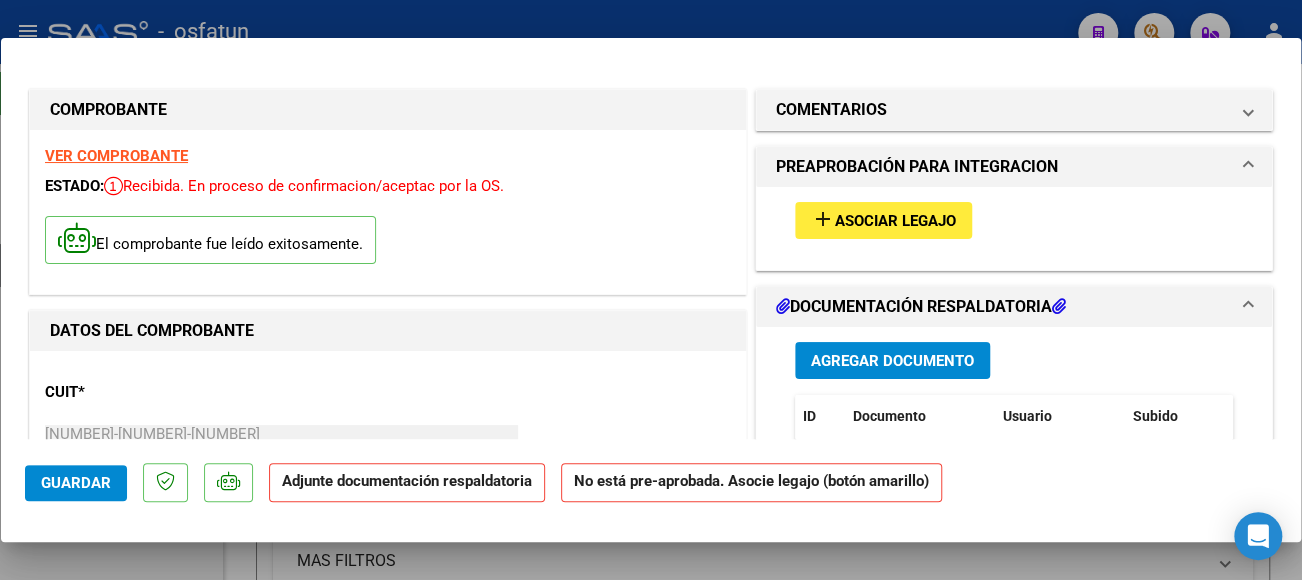 click on "Asociar Legajo" at bounding box center (895, 221) 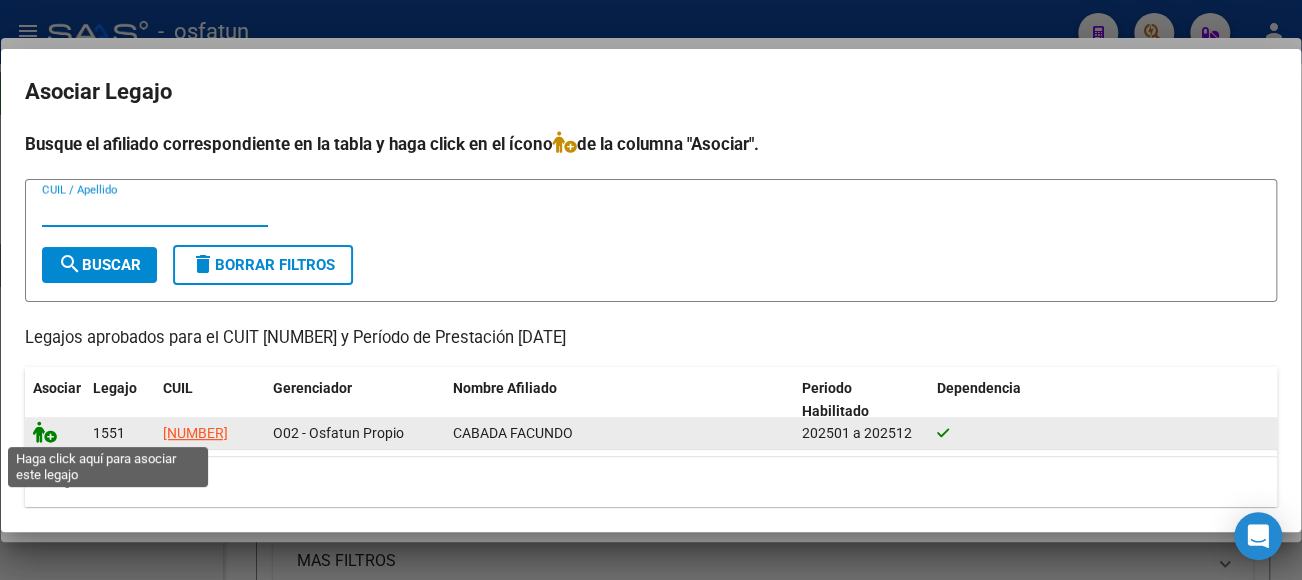 click 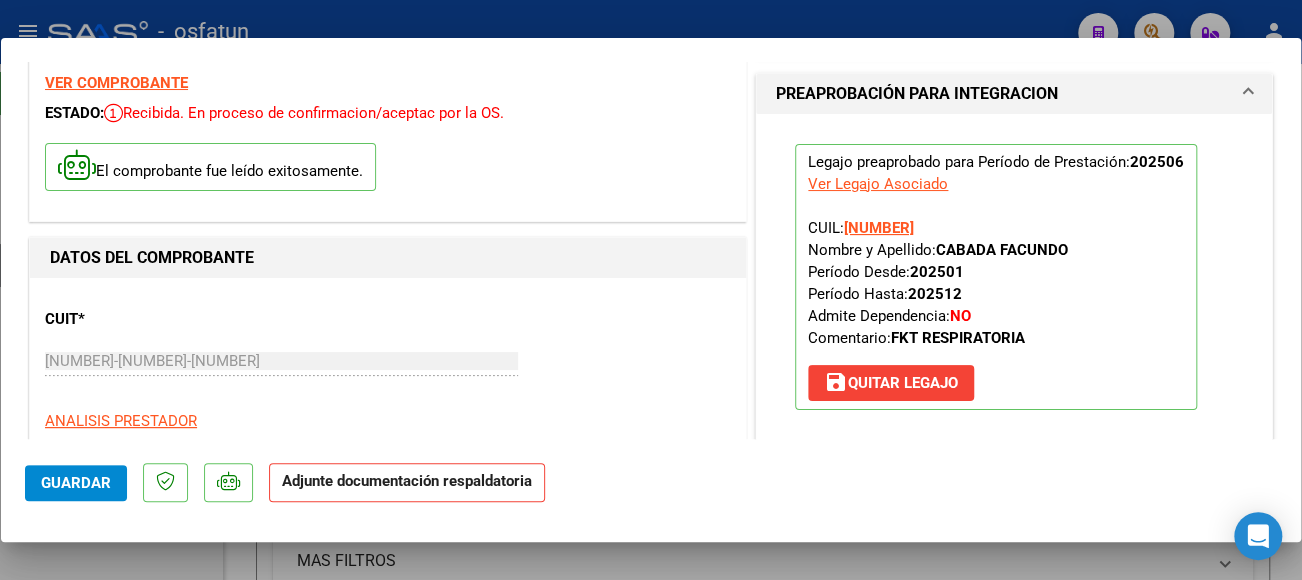 scroll, scrollTop: 300, scrollLeft: 0, axis: vertical 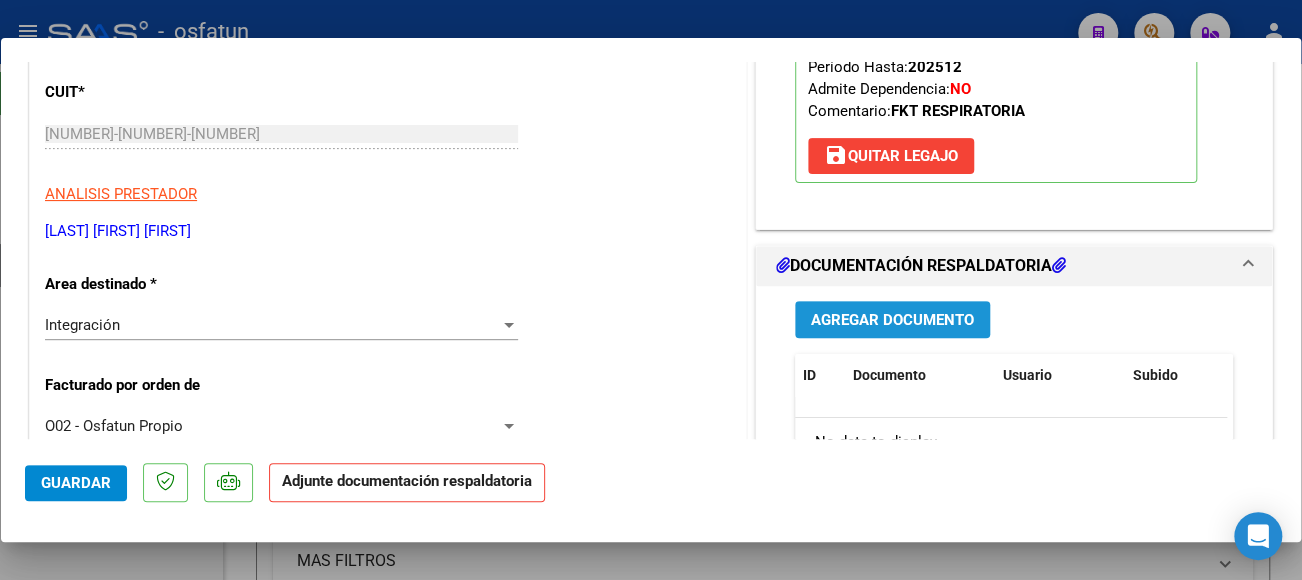 click on "Agregar Documento" at bounding box center [892, 320] 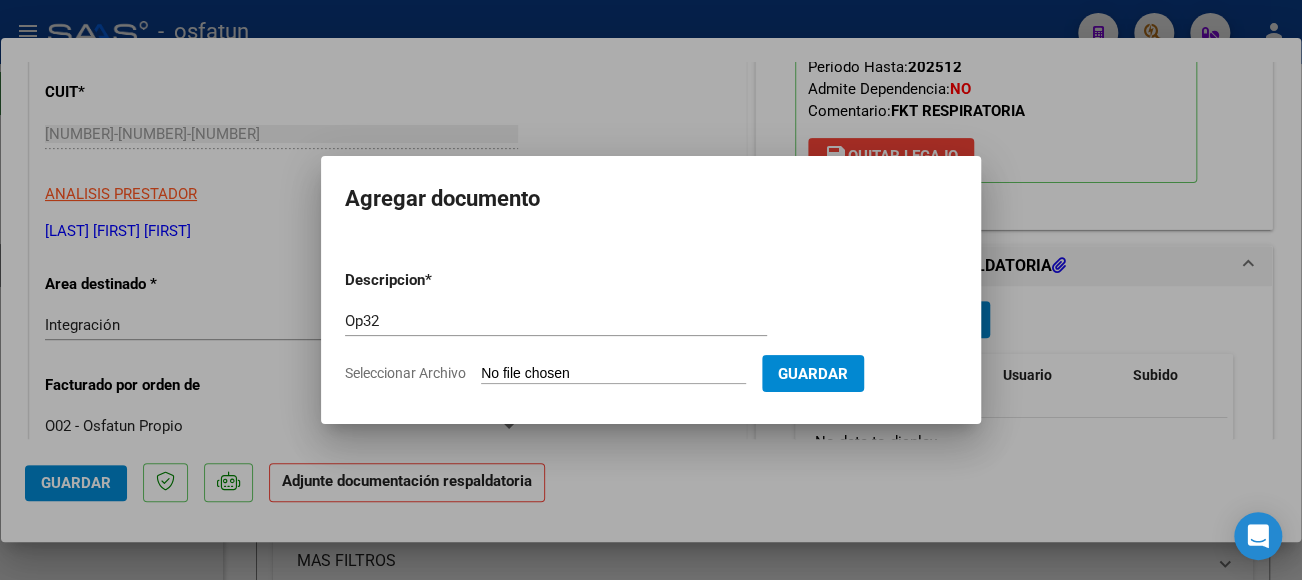 click on "Op32" at bounding box center [556, 321] 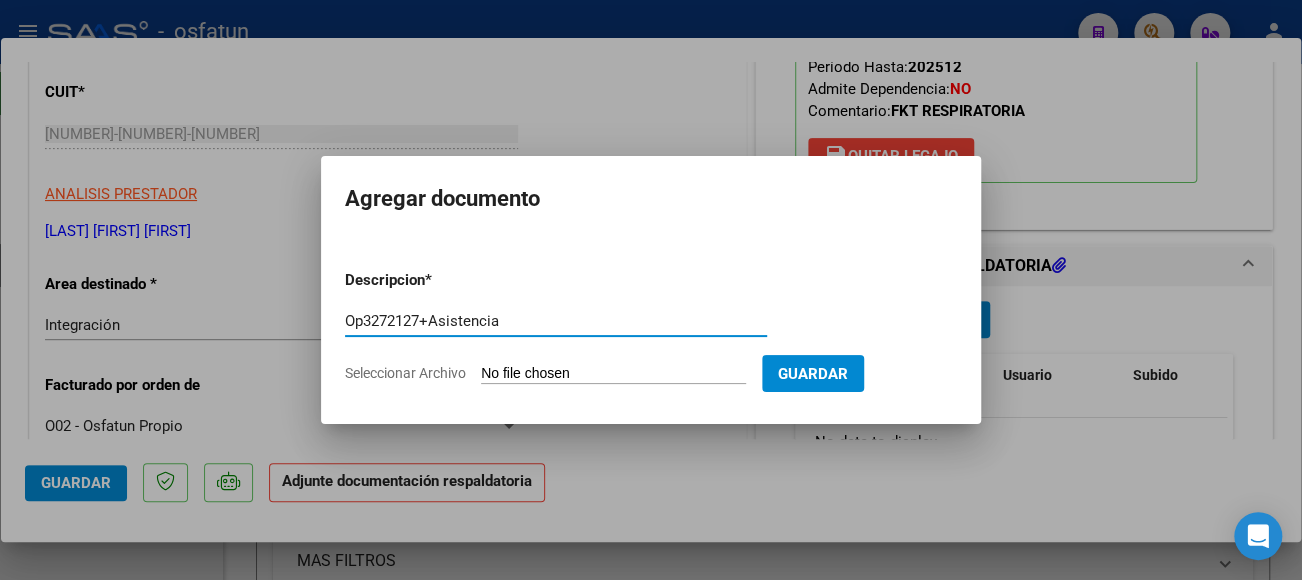 type on "Op3272127+Asistencia" 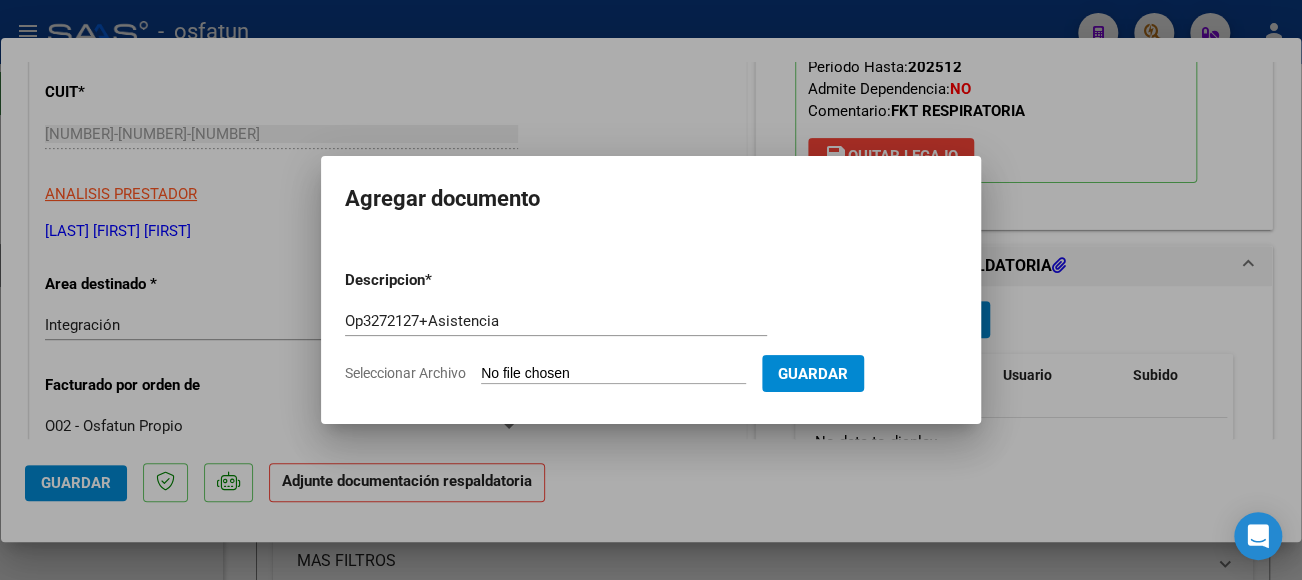 type on "C:\fakepath\[FILENAME] [DATE] [TIME].pdf" 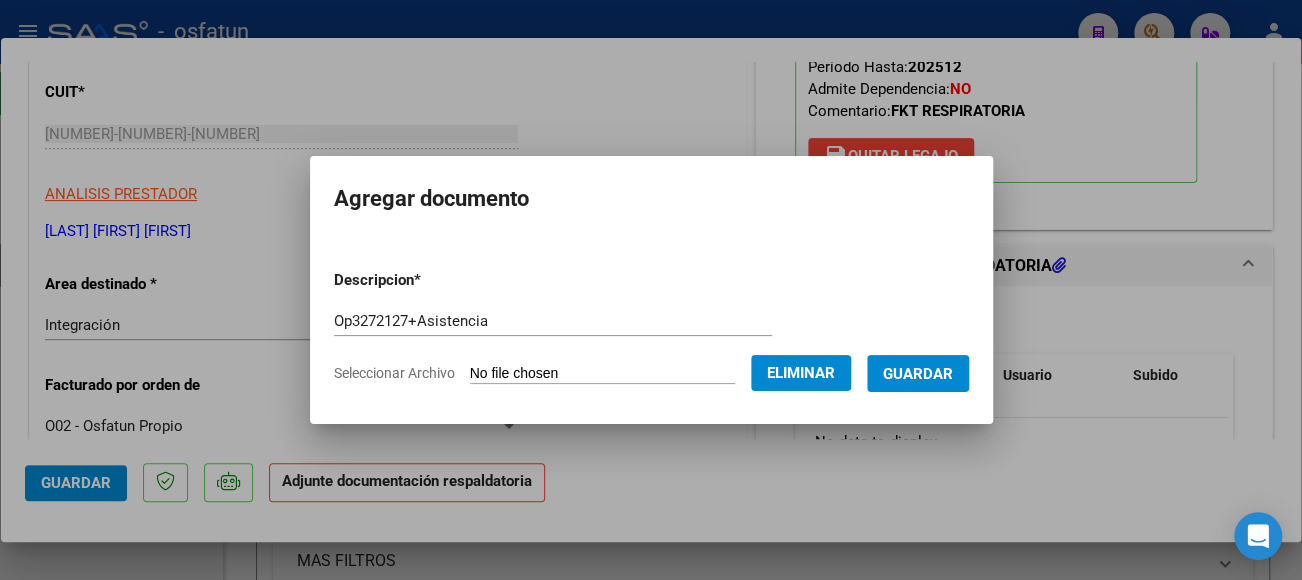 click on "Guardar" at bounding box center (918, 374) 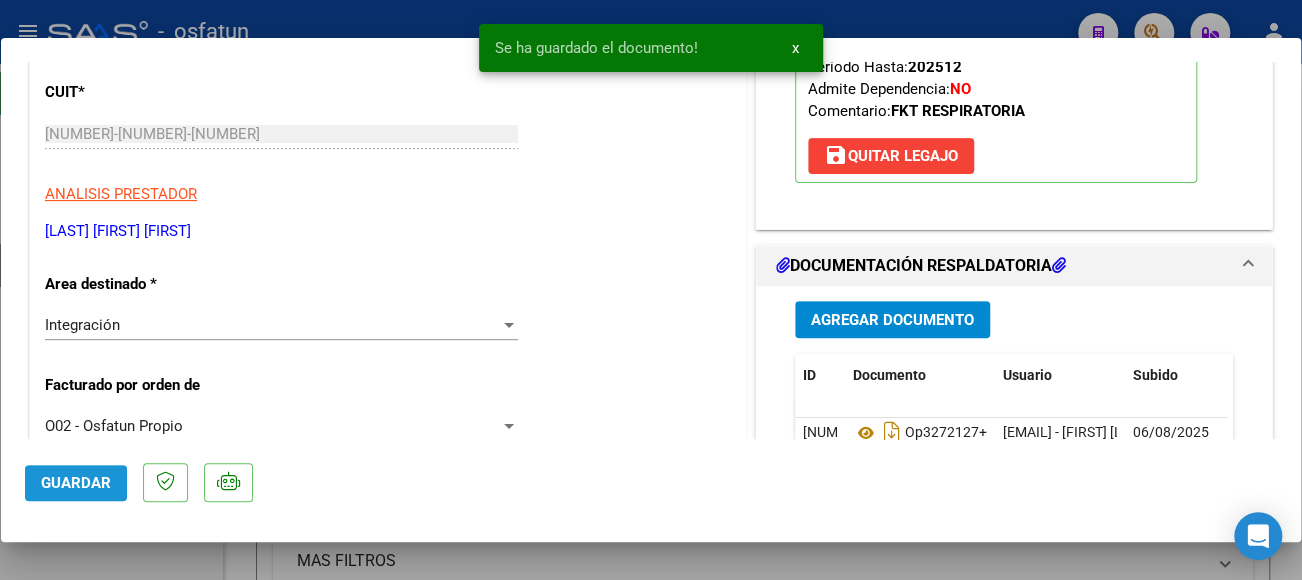 click on "Guardar" 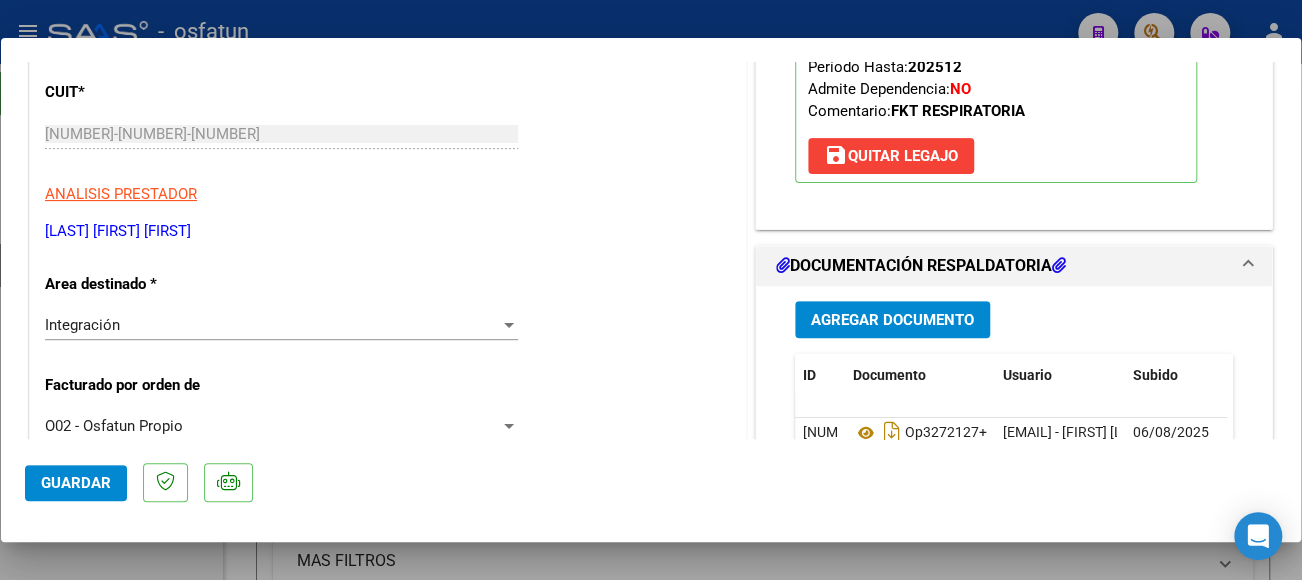 scroll, scrollTop: 500, scrollLeft: 0, axis: vertical 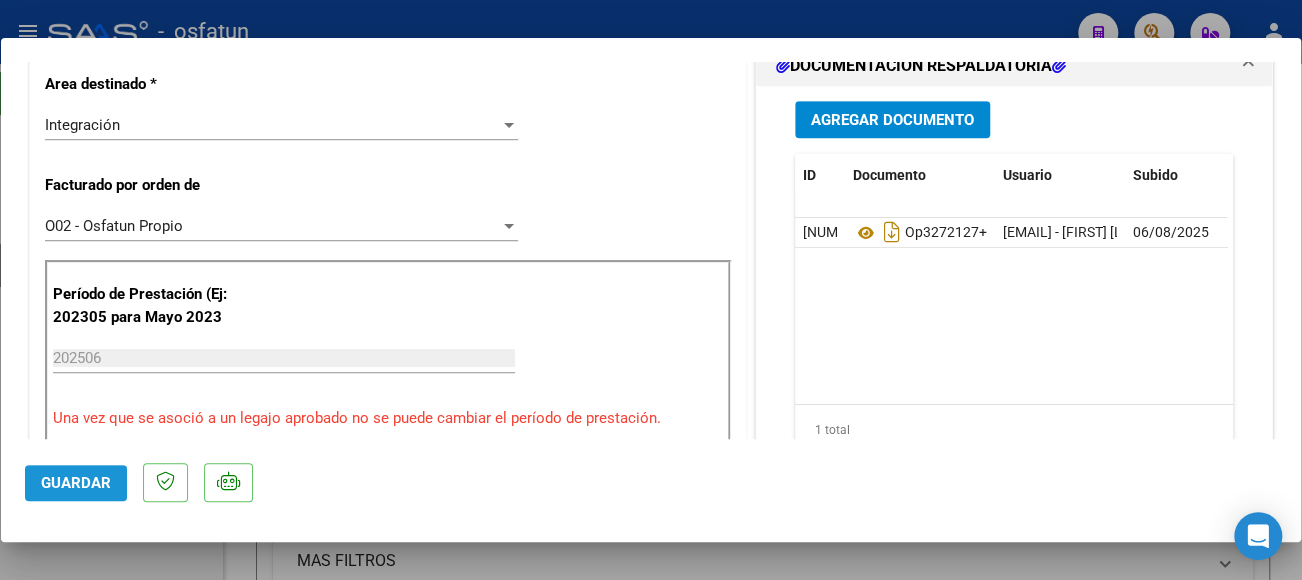 click on "Guardar" 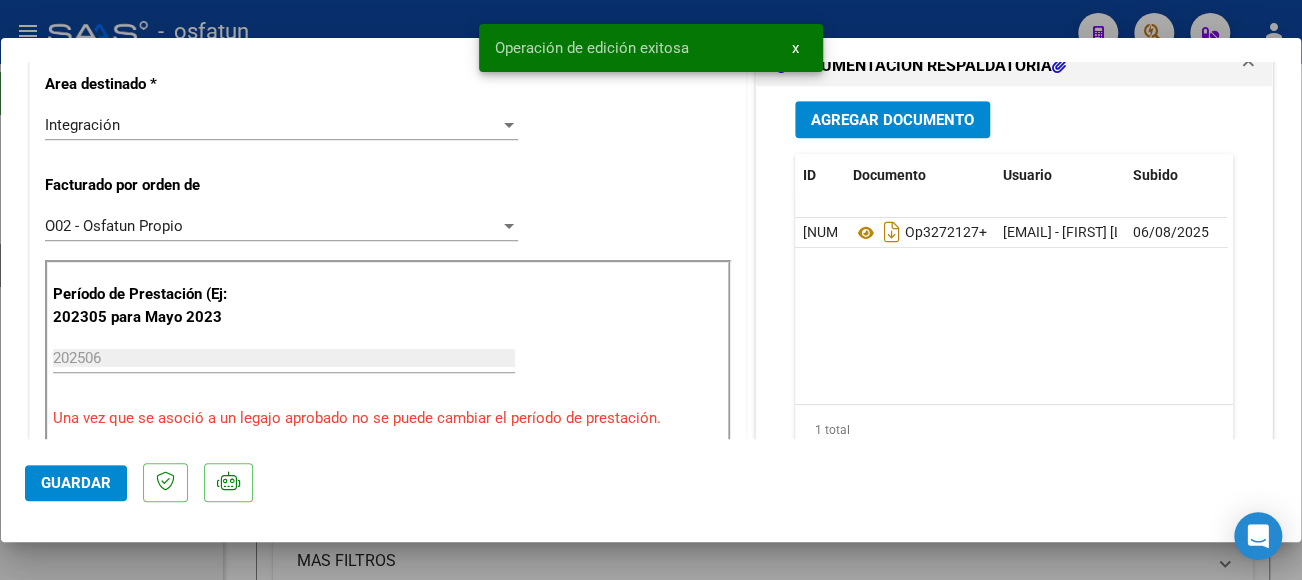 type 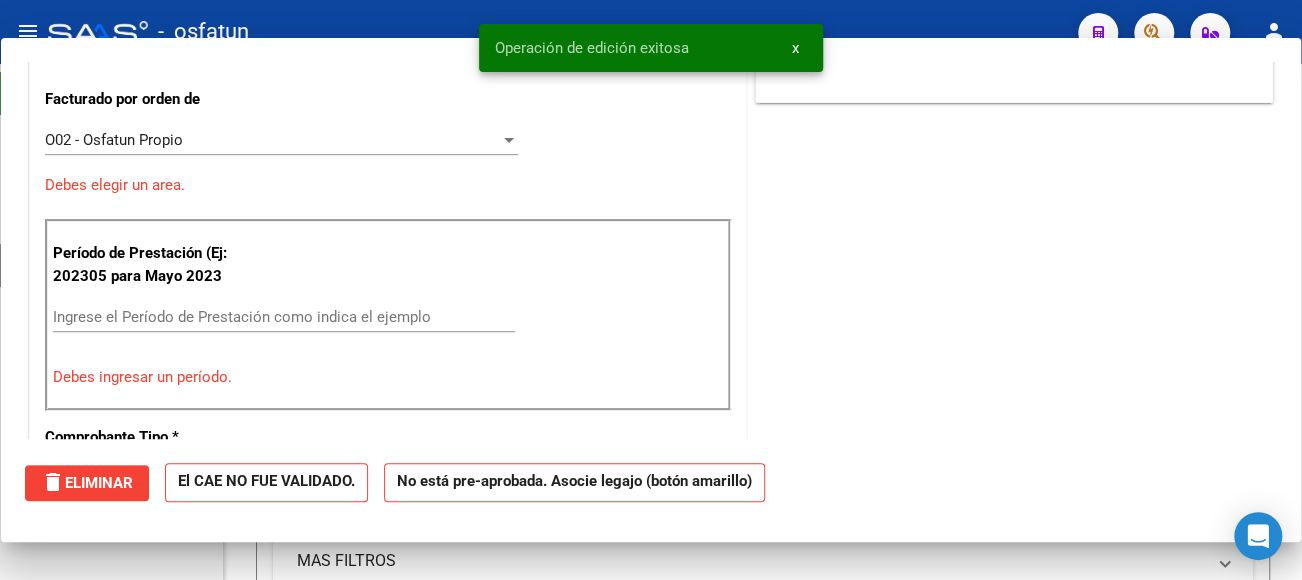 scroll, scrollTop: 414, scrollLeft: 0, axis: vertical 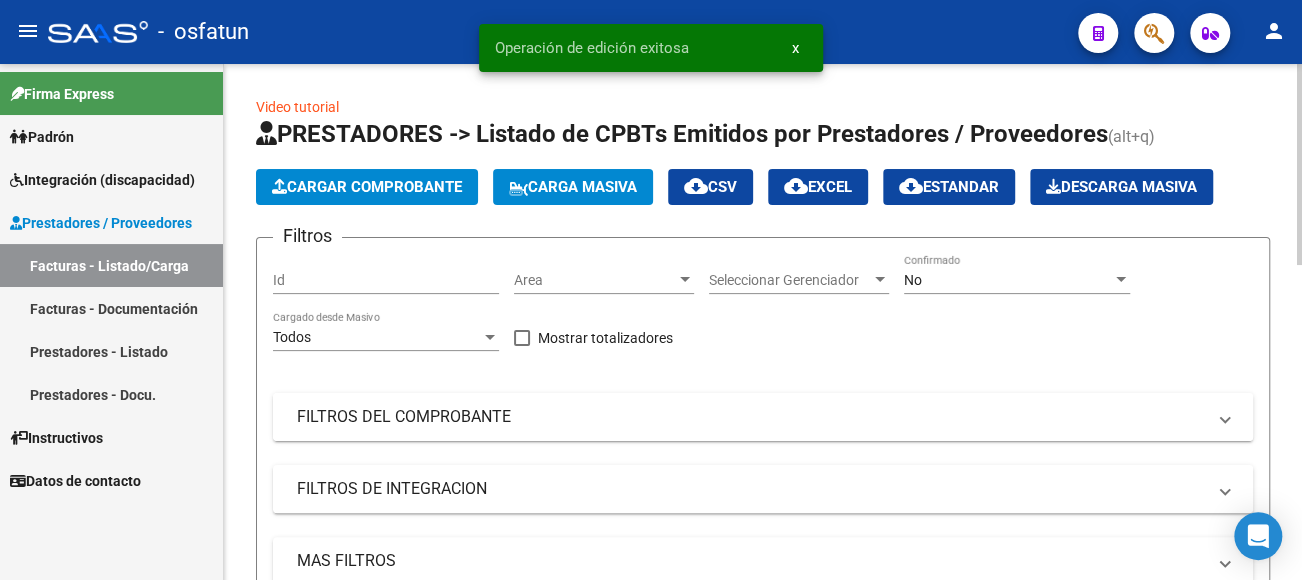 click on "FILTROS DEL COMPROBANTE" at bounding box center [763, 417] 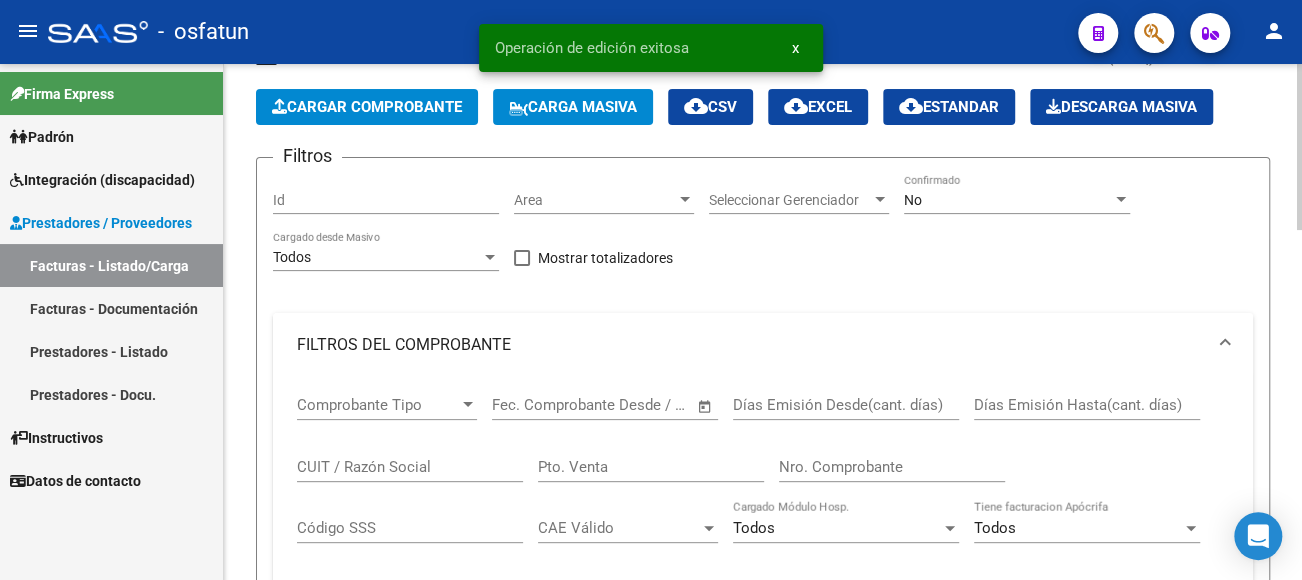scroll, scrollTop: 200, scrollLeft: 0, axis: vertical 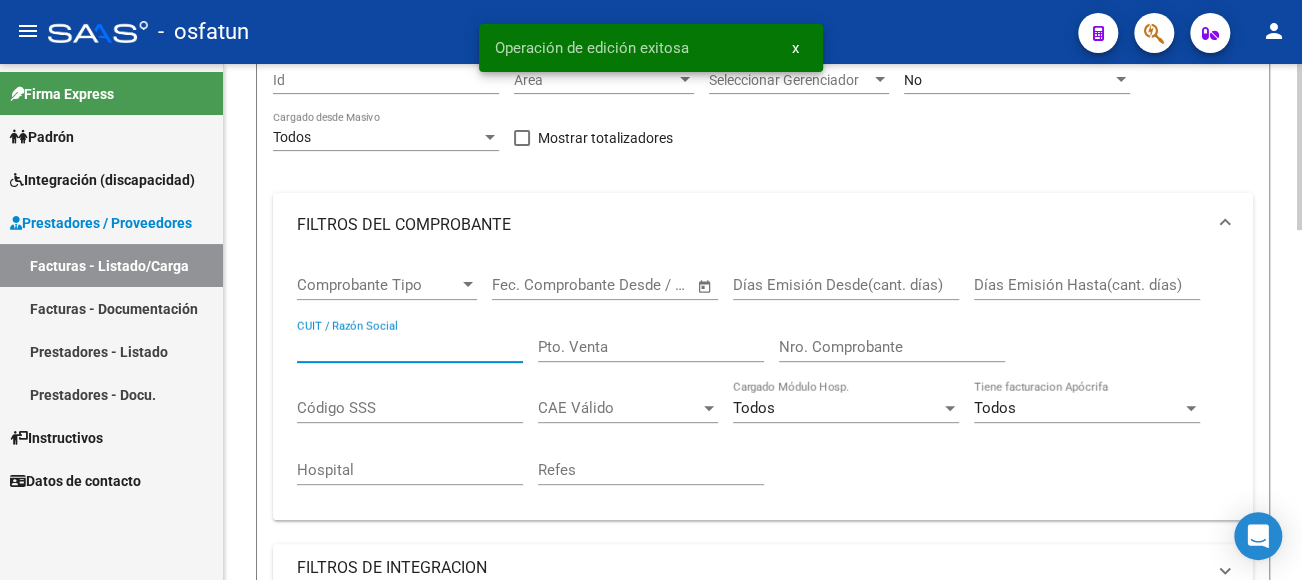 click on "CUIT / Razón Social" at bounding box center (410, 347) 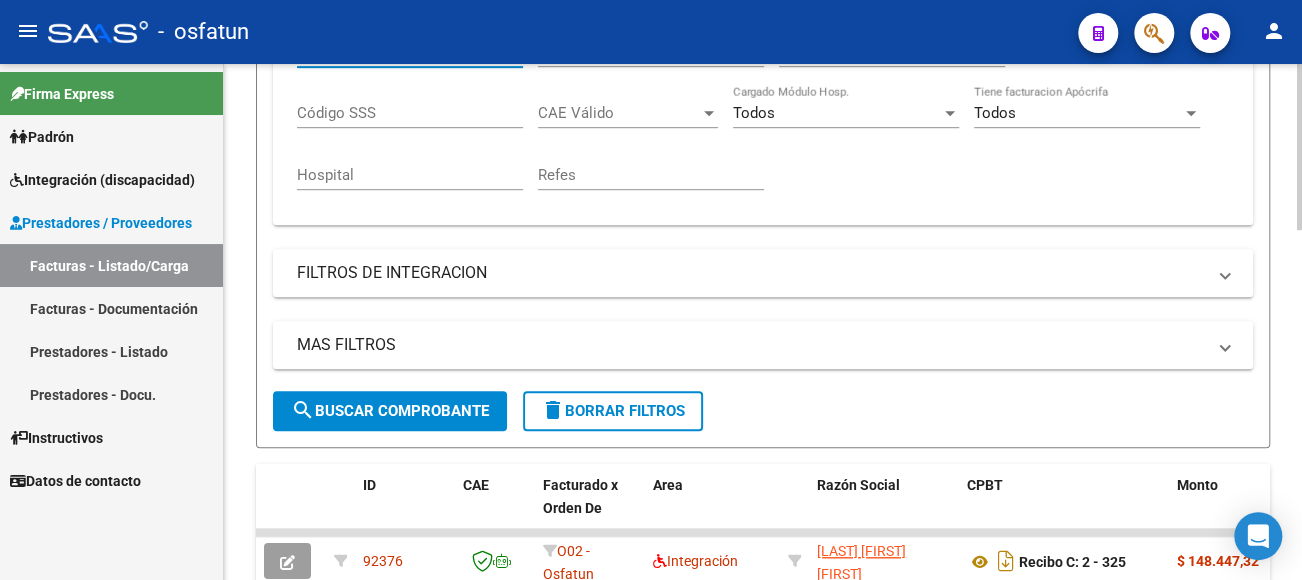 scroll, scrollTop: 500, scrollLeft: 0, axis: vertical 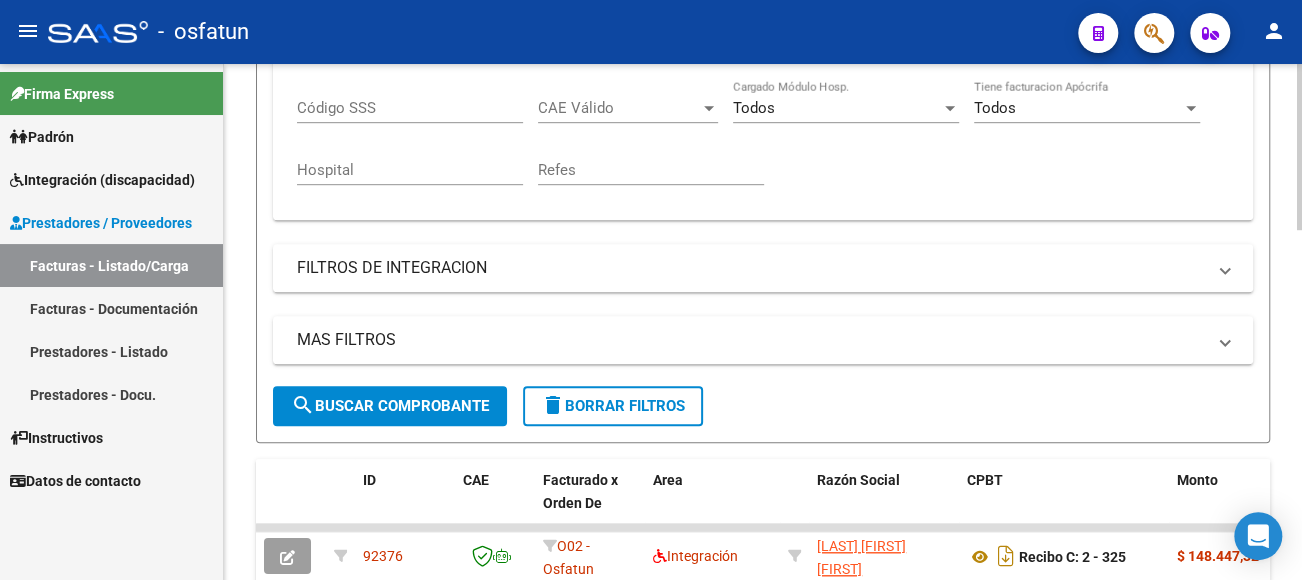 type on "[NUMBER]" 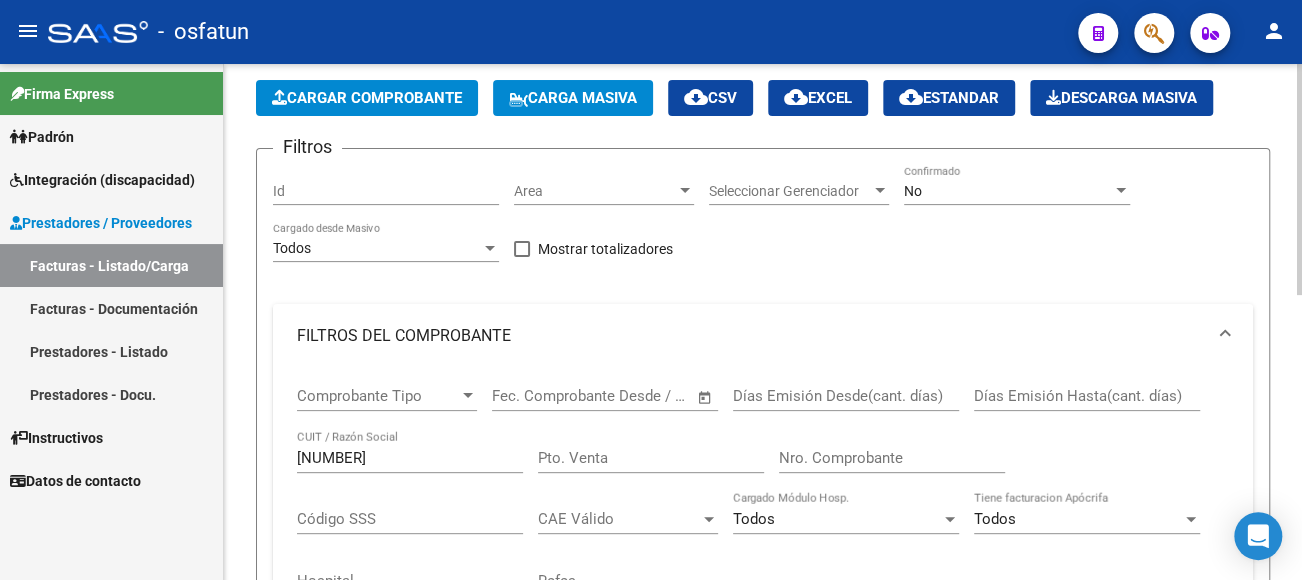 scroll, scrollTop: 0, scrollLeft: 0, axis: both 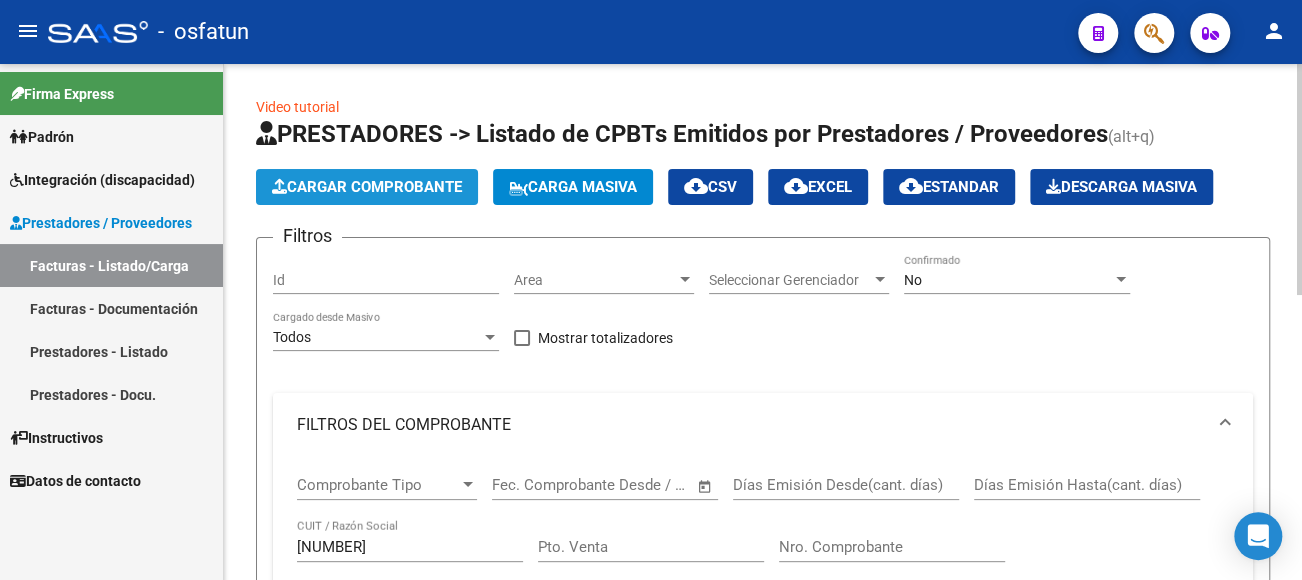 click on "Cargar Comprobante" 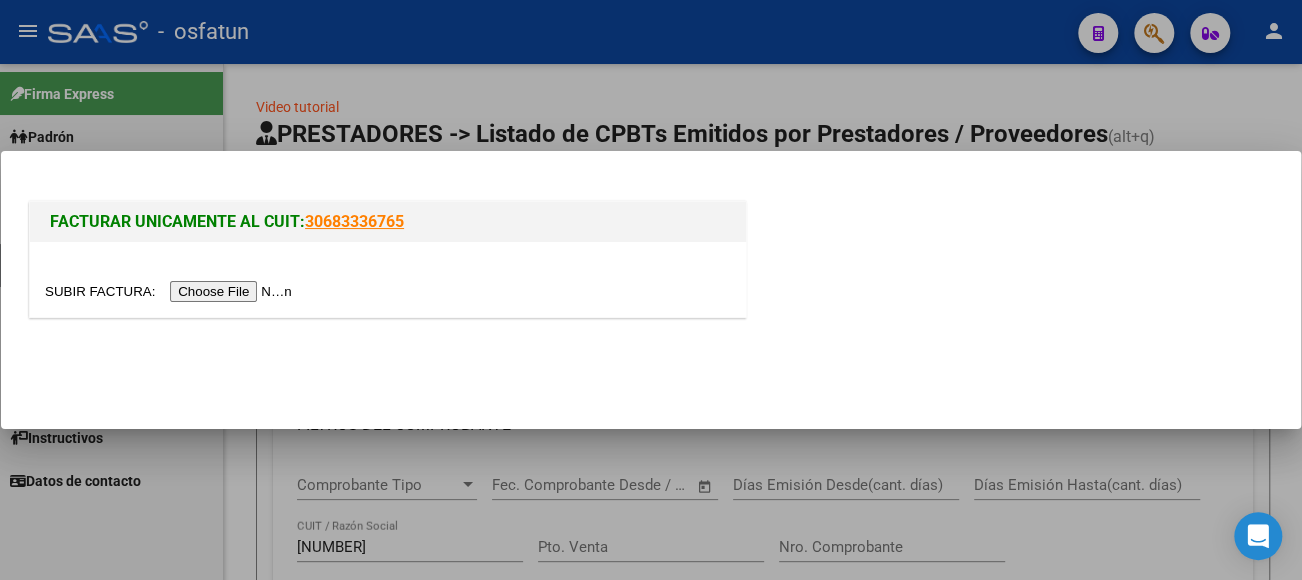 click at bounding box center [171, 291] 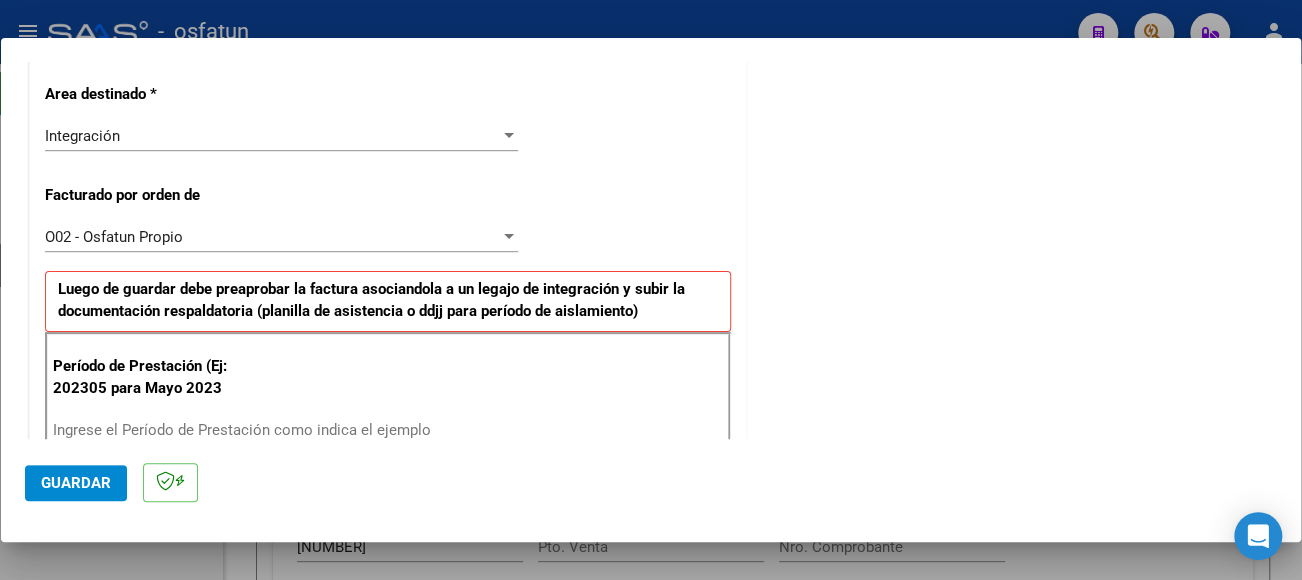 scroll, scrollTop: 500, scrollLeft: 0, axis: vertical 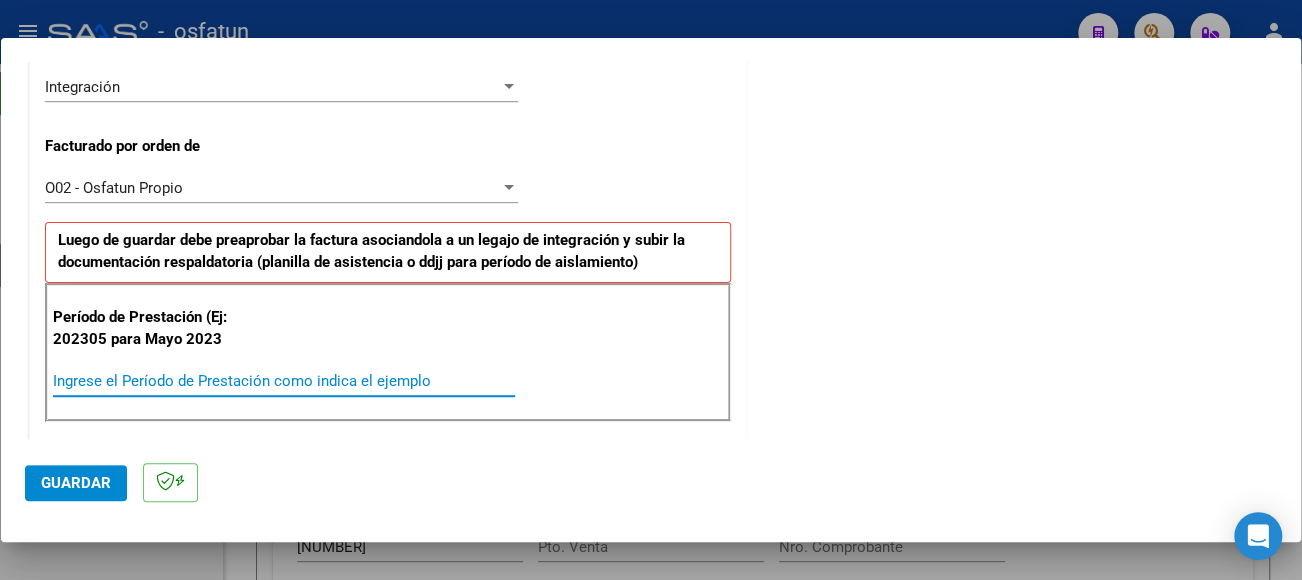 click on "Ingrese el Período de Prestación como indica el ejemplo" at bounding box center [284, 381] 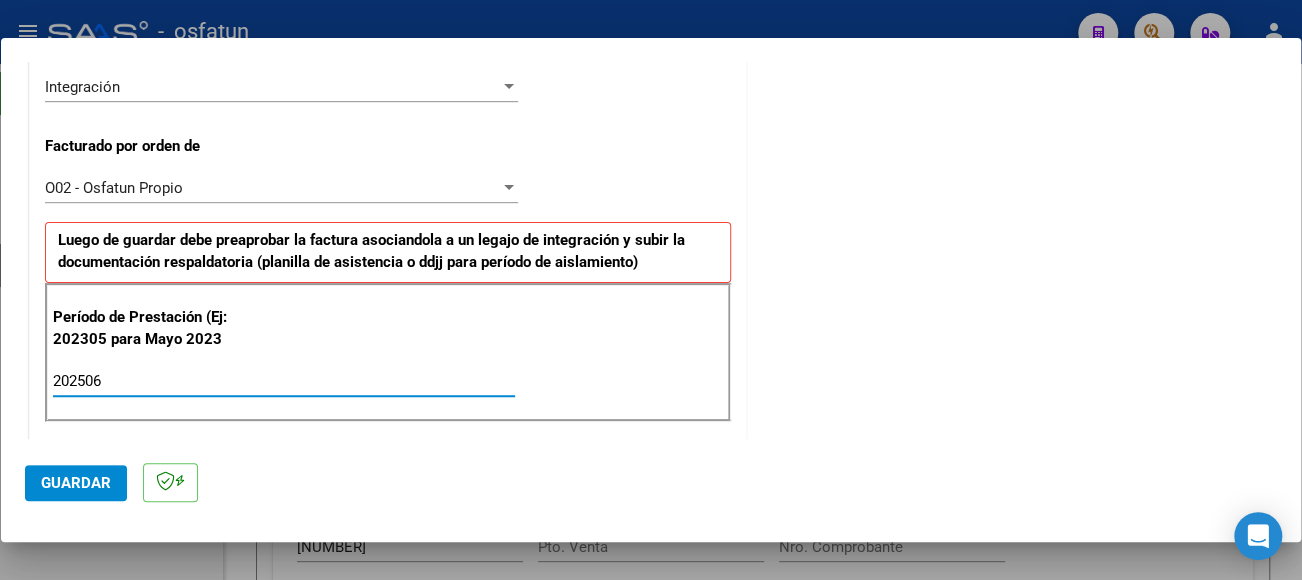 type on "202506" 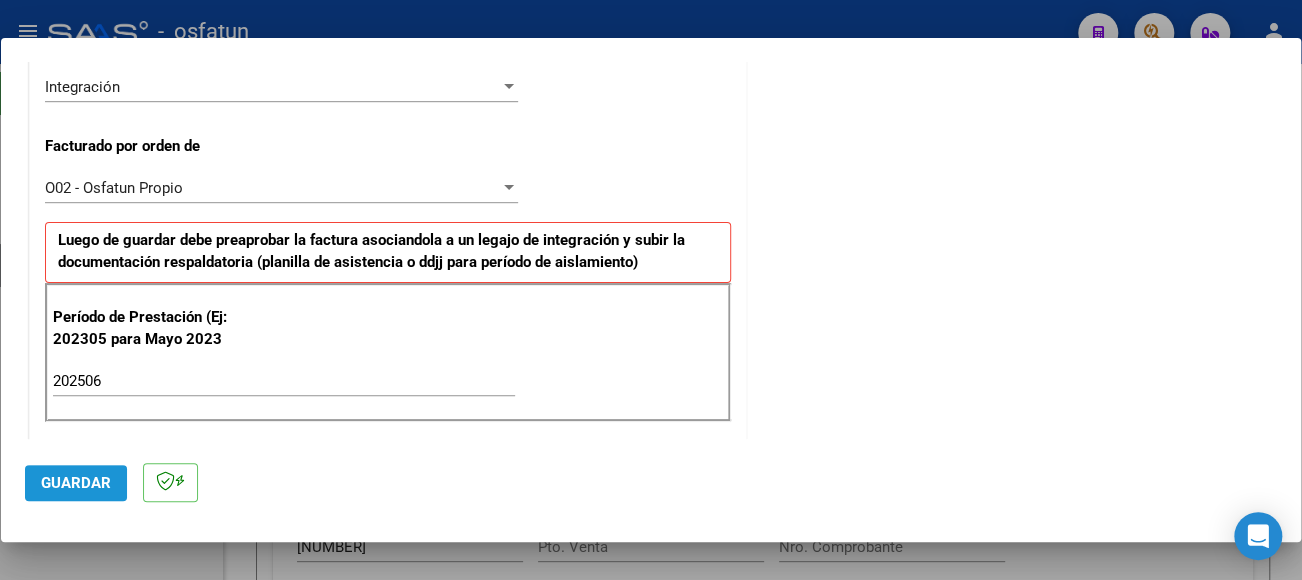 click on "Guardar" 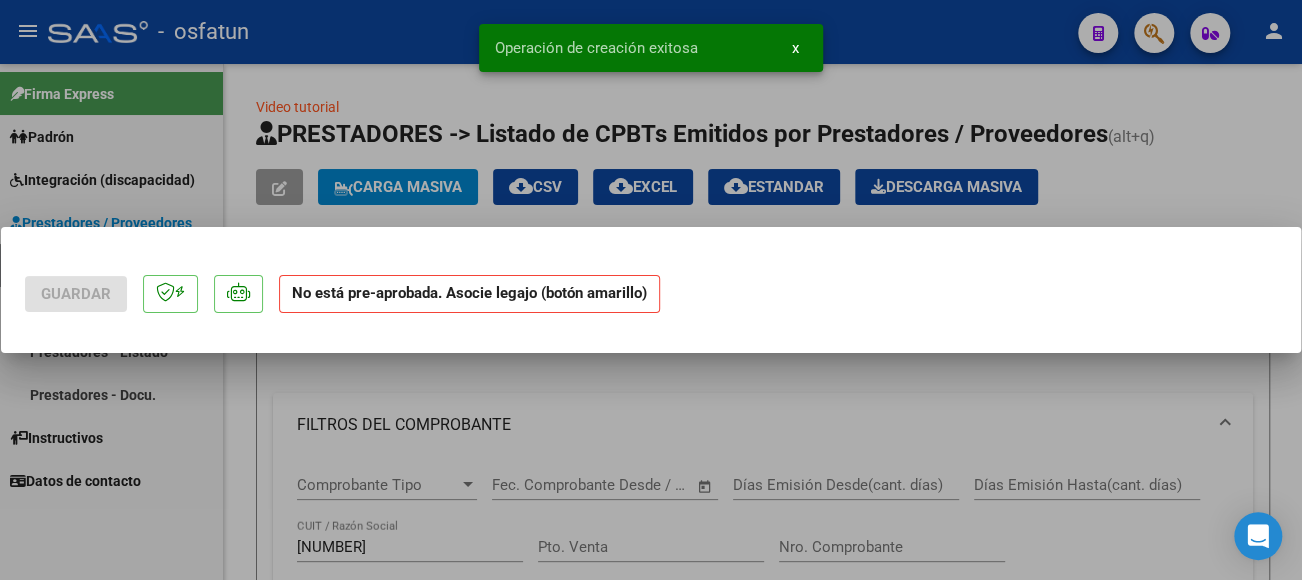 scroll, scrollTop: 0, scrollLeft: 0, axis: both 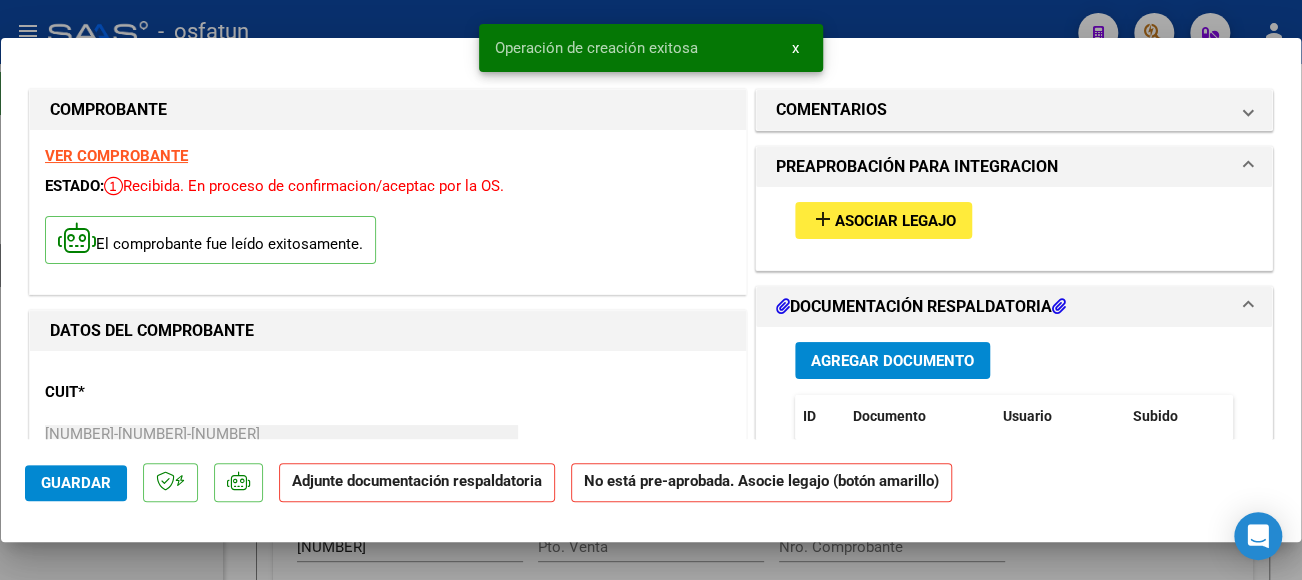 click on "Asociar Legajo" at bounding box center [895, 221] 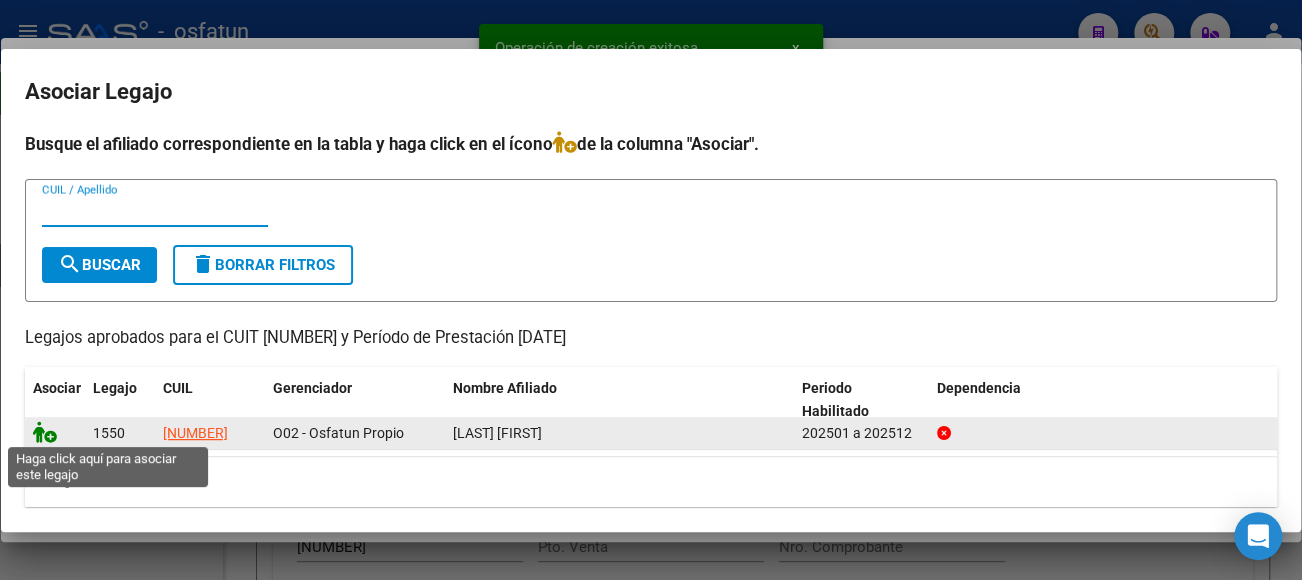 click 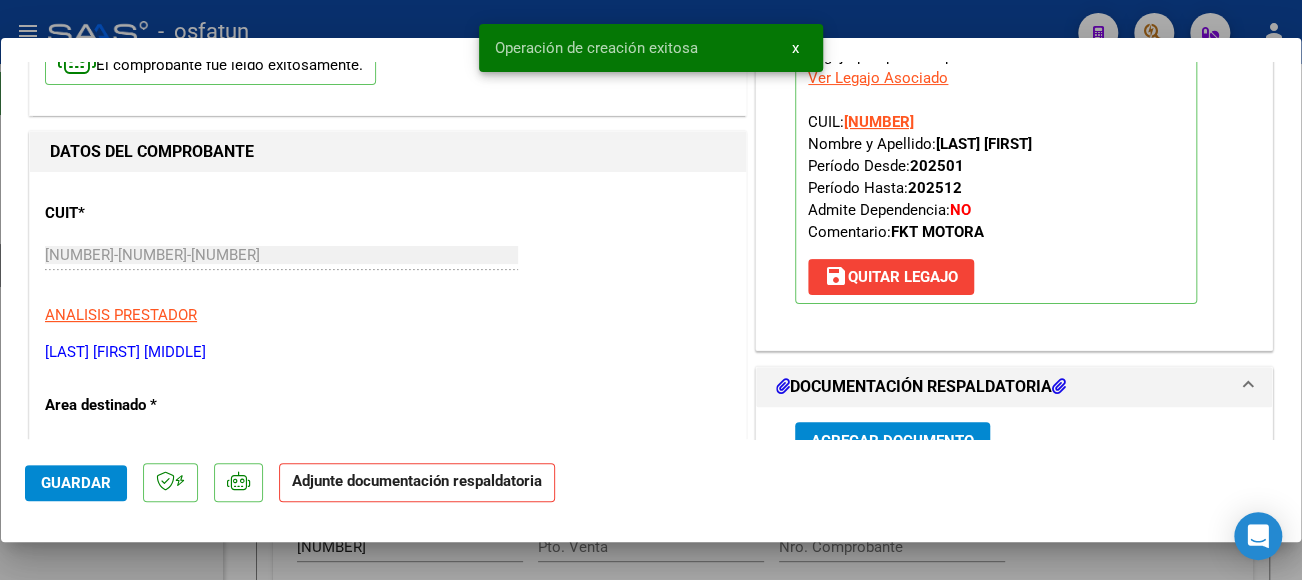 scroll, scrollTop: 200, scrollLeft: 0, axis: vertical 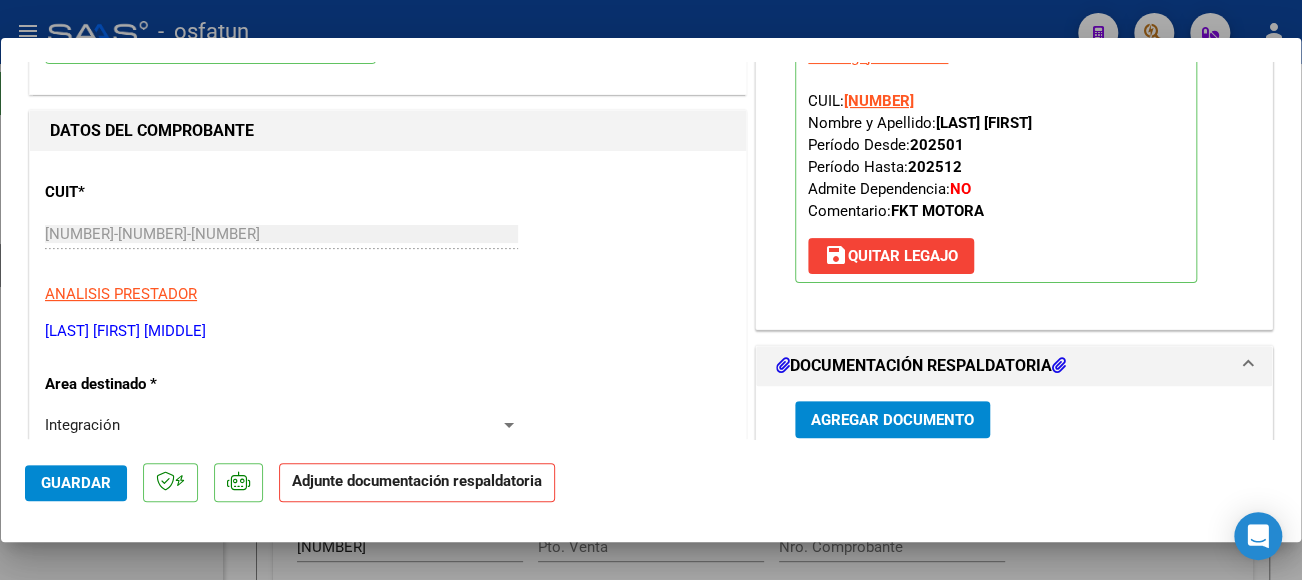 click on "Agregar Documento" at bounding box center [892, 420] 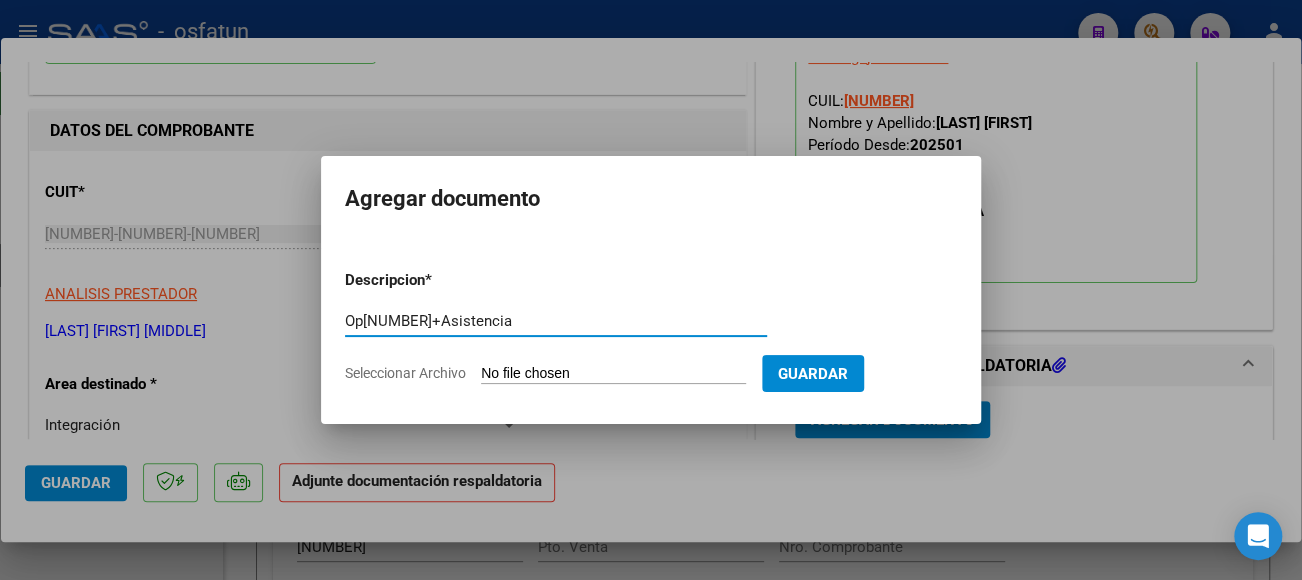 type on "Op[NUMBER]+Asistencia" 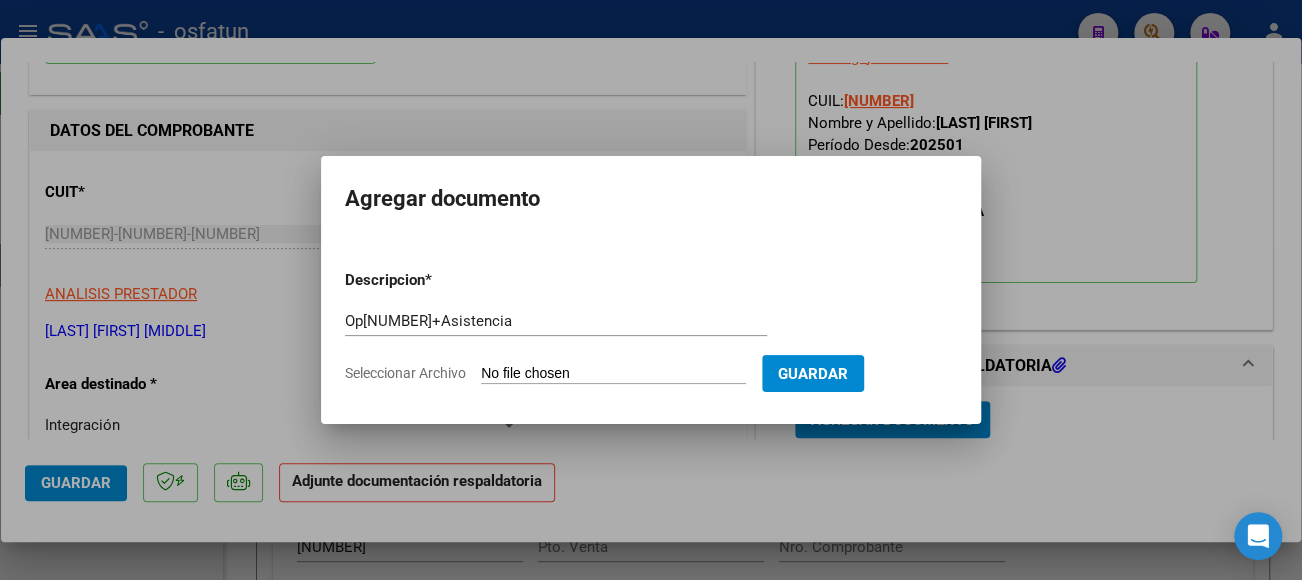 click on "Seleccionar Archivo" at bounding box center [613, 374] 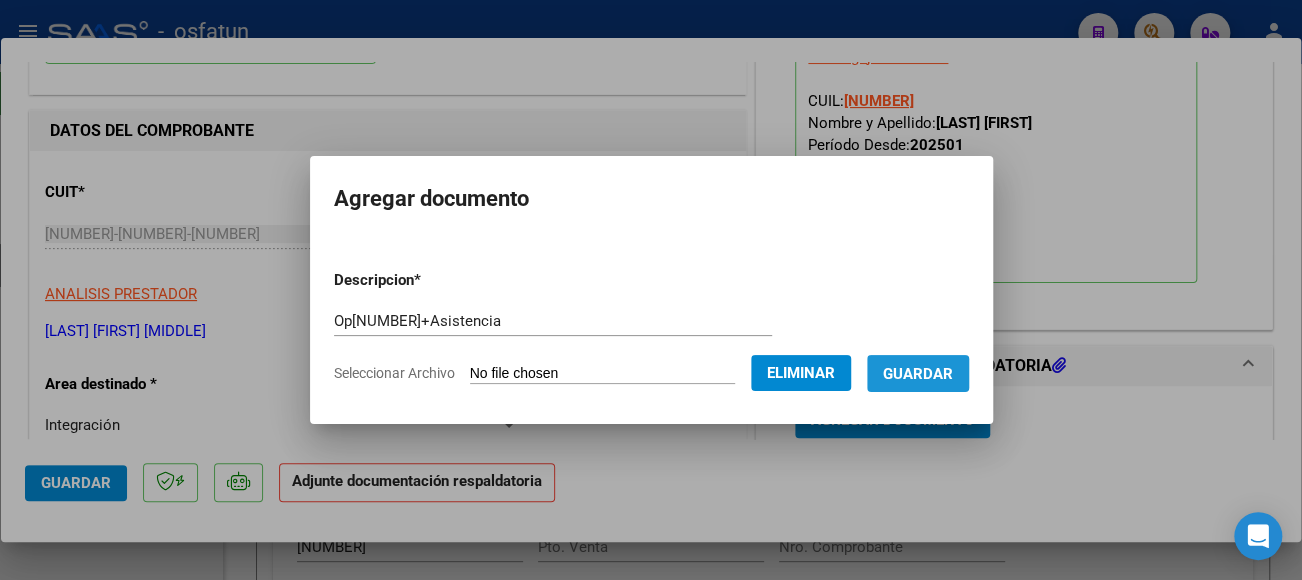 click on "Guardar" at bounding box center [918, 374] 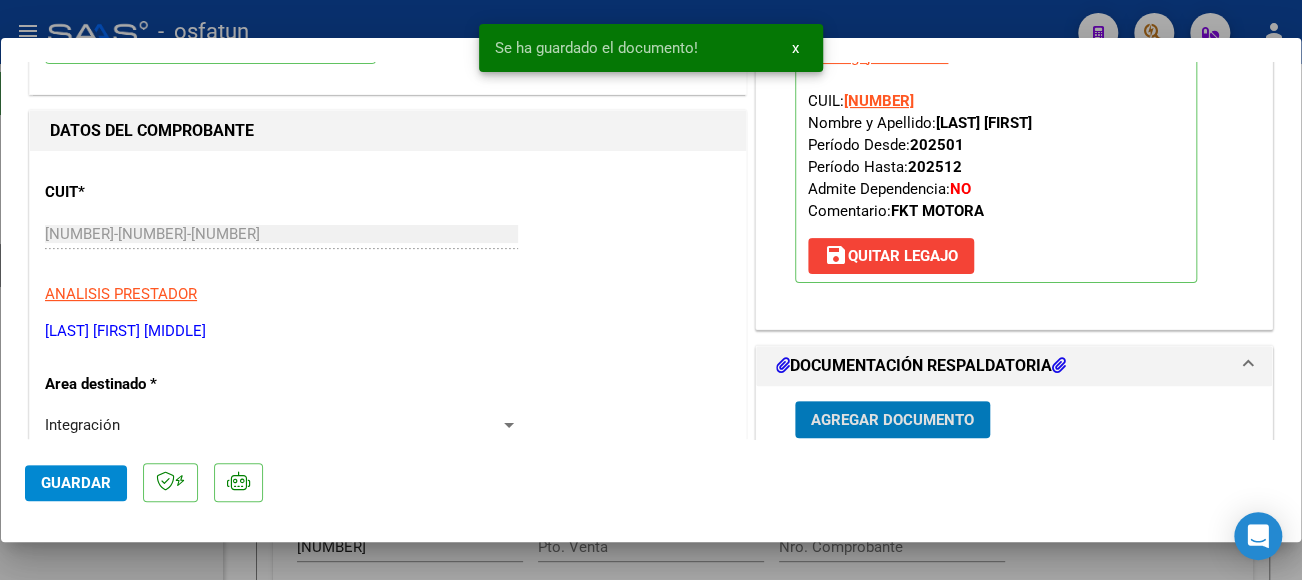 click on "Guardar" 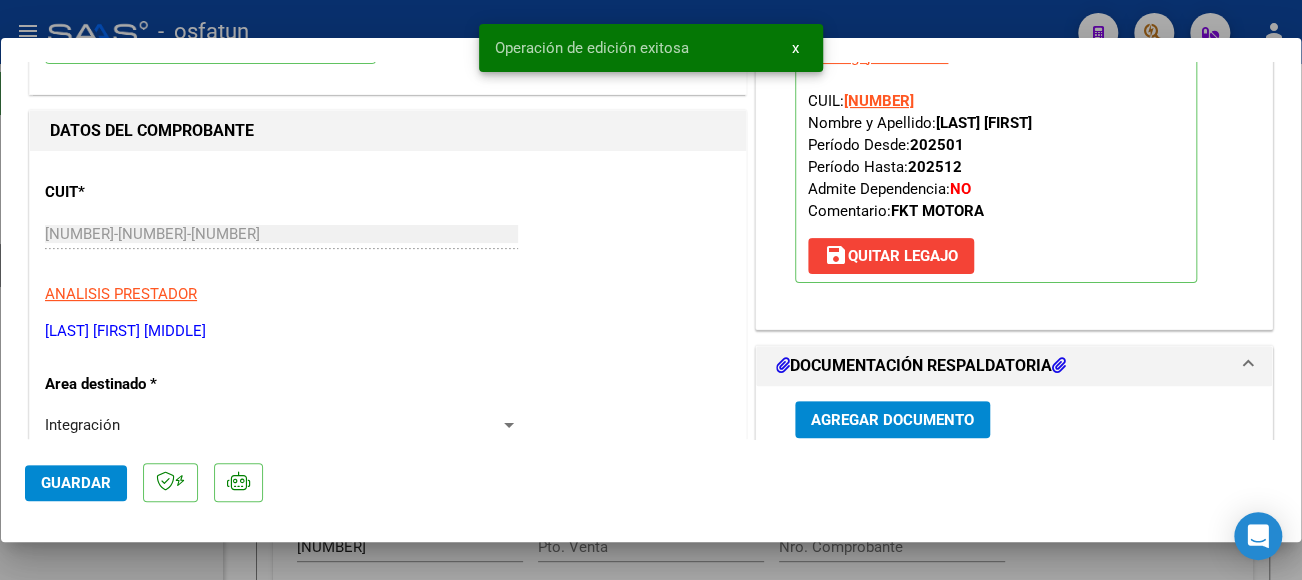 type 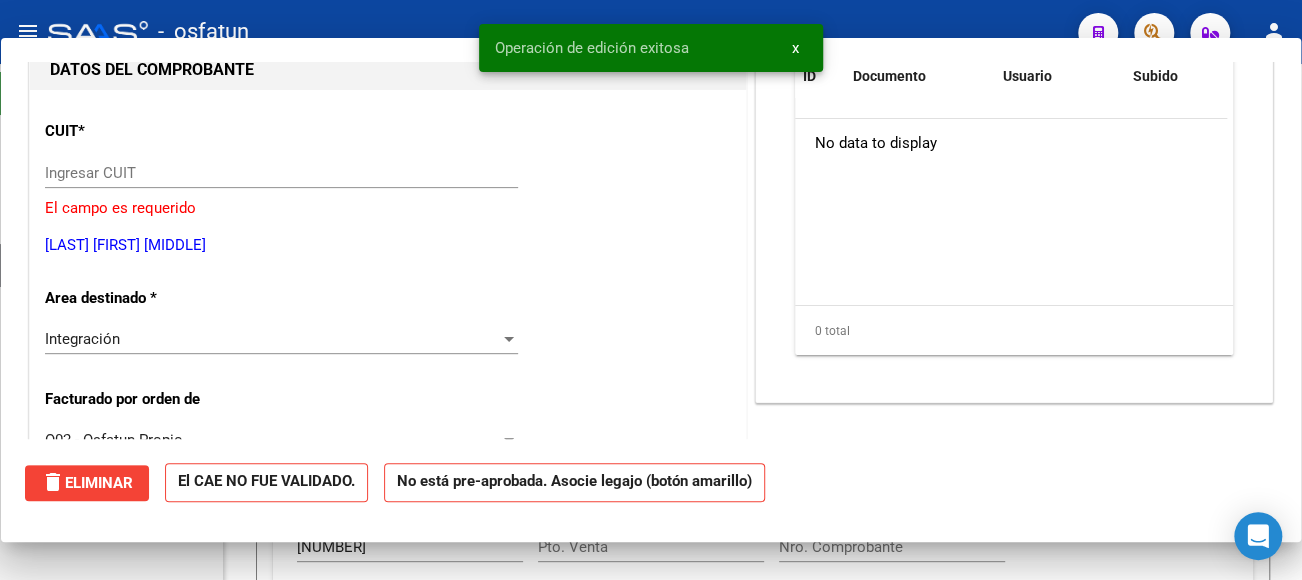 scroll, scrollTop: 0, scrollLeft: 0, axis: both 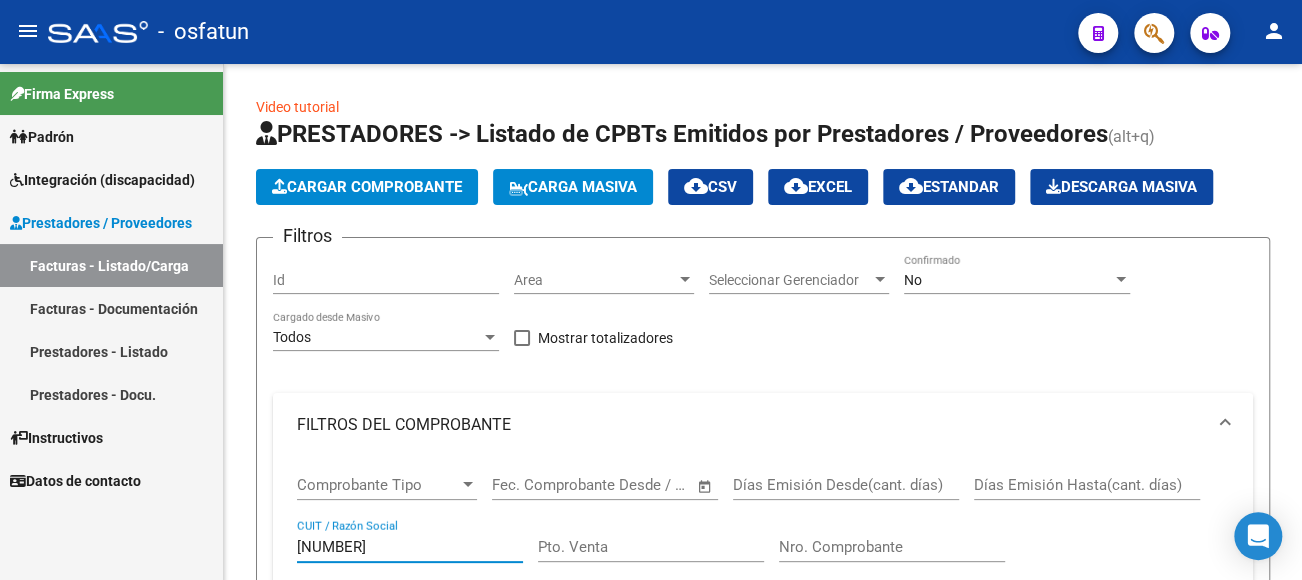 drag, startPoint x: 413, startPoint y: 552, endPoint x: 121, endPoint y: 536, distance: 292.43802 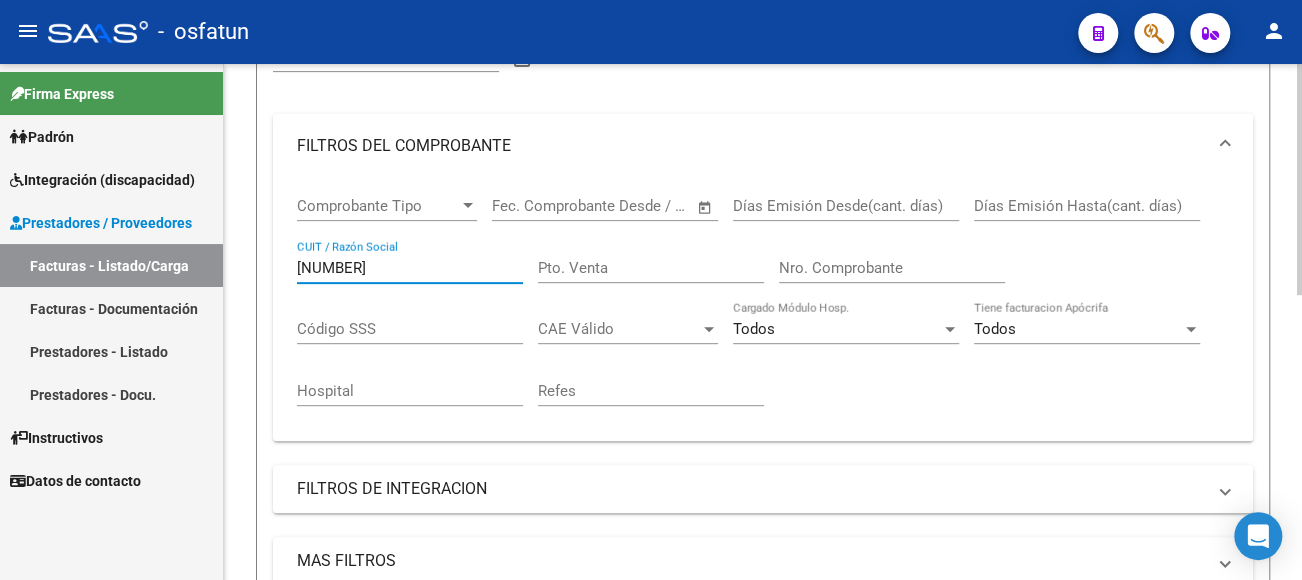 scroll, scrollTop: 500, scrollLeft: 0, axis: vertical 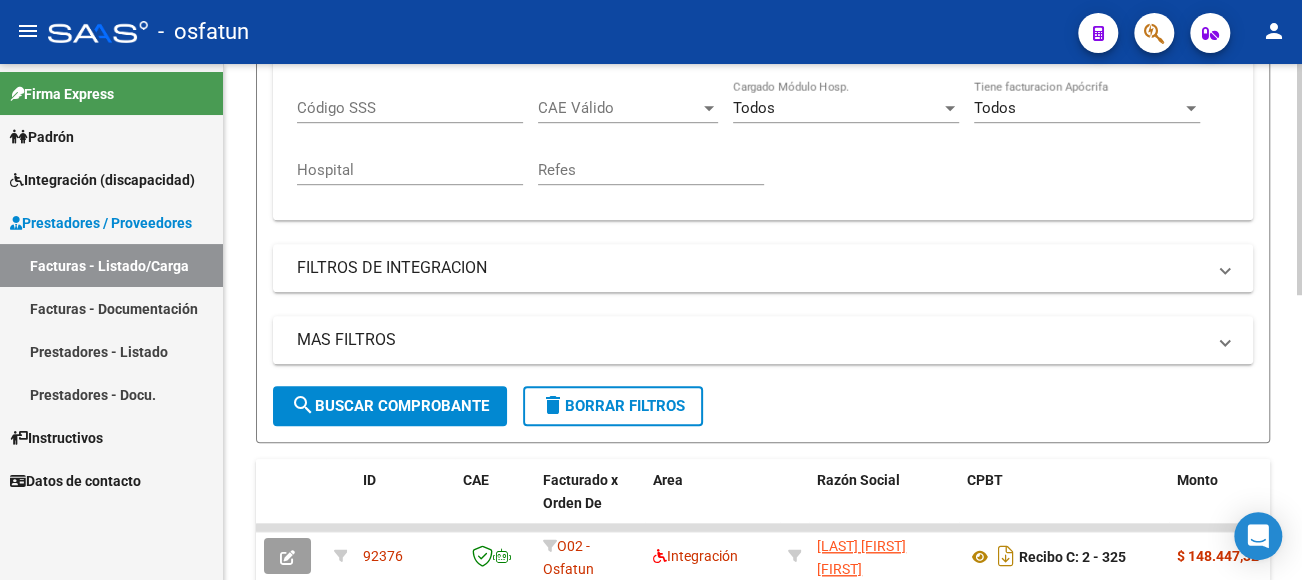type on "[NUMBER]" 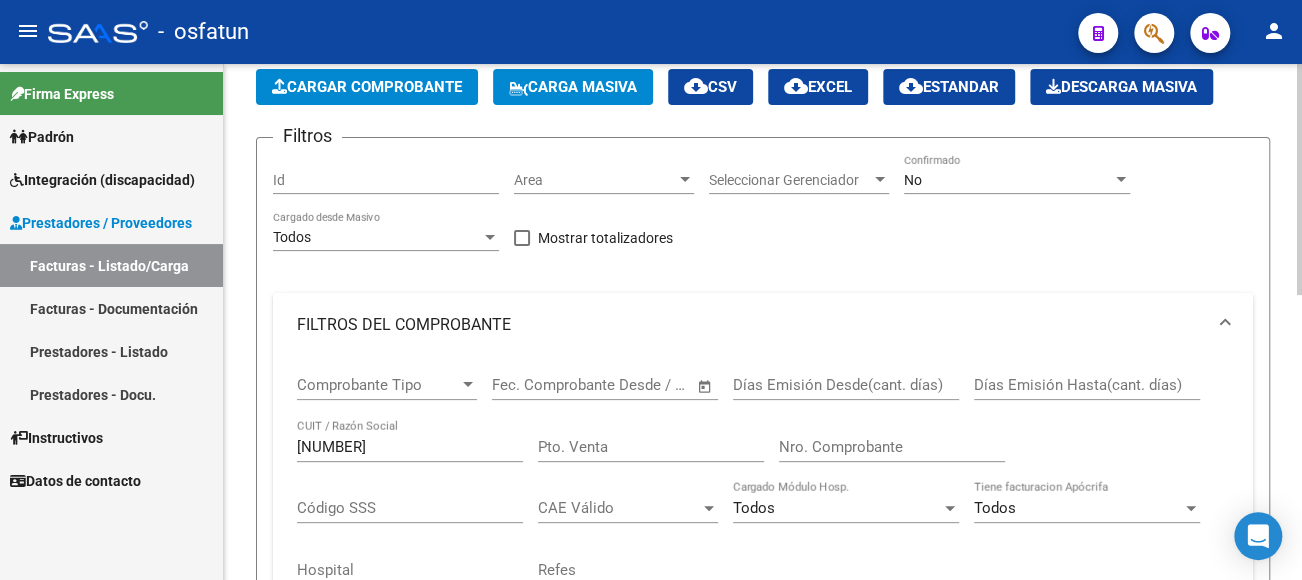 scroll, scrollTop: 0, scrollLeft: 0, axis: both 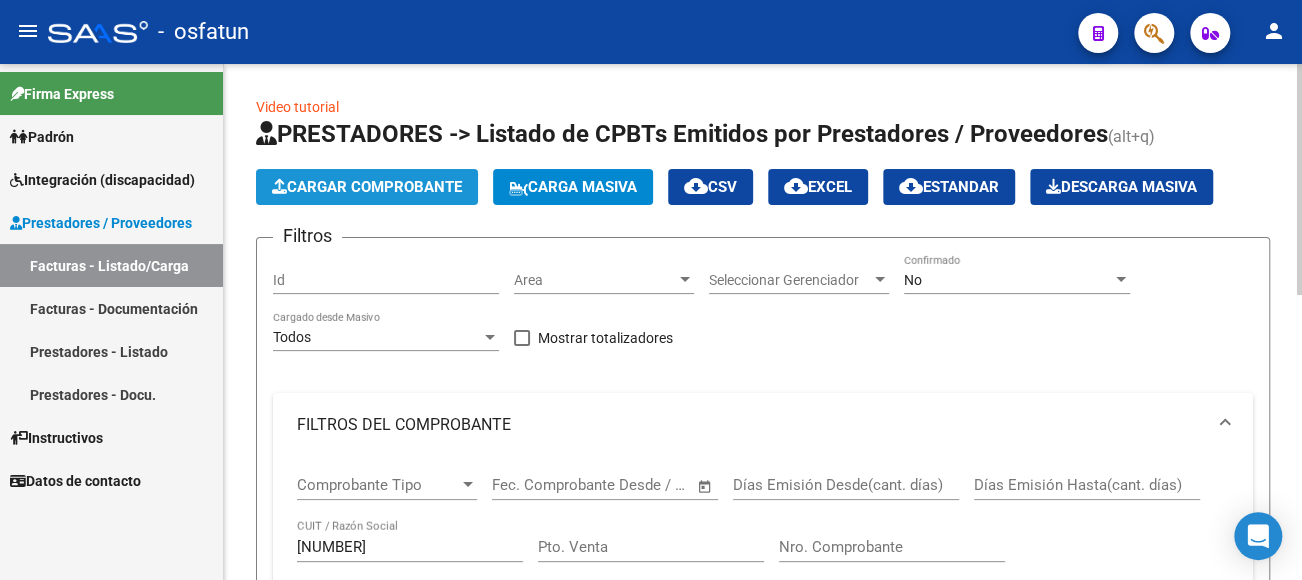 click on "Cargar Comprobante" 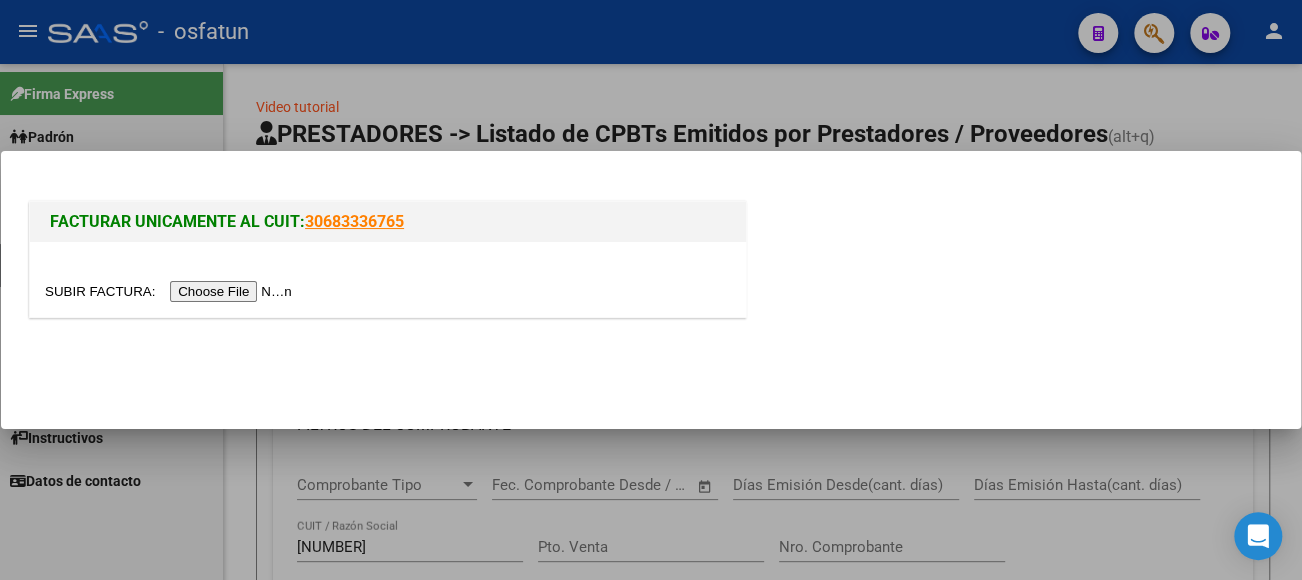 click at bounding box center (171, 291) 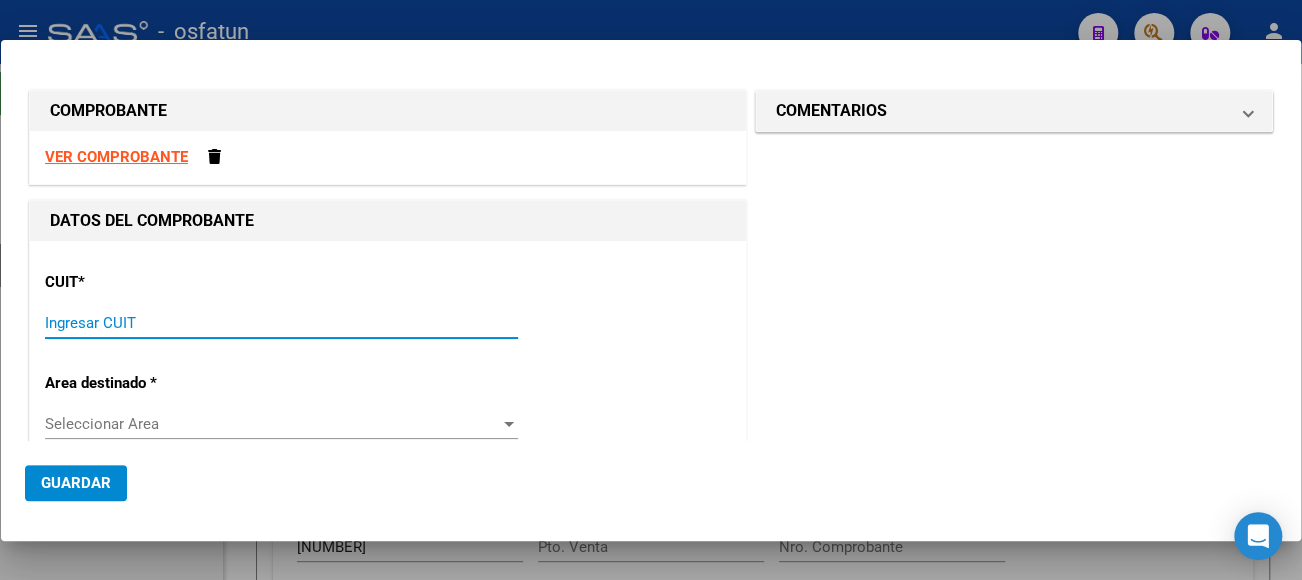 click on "Ingresar CUIT" at bounding box center [281, 323] 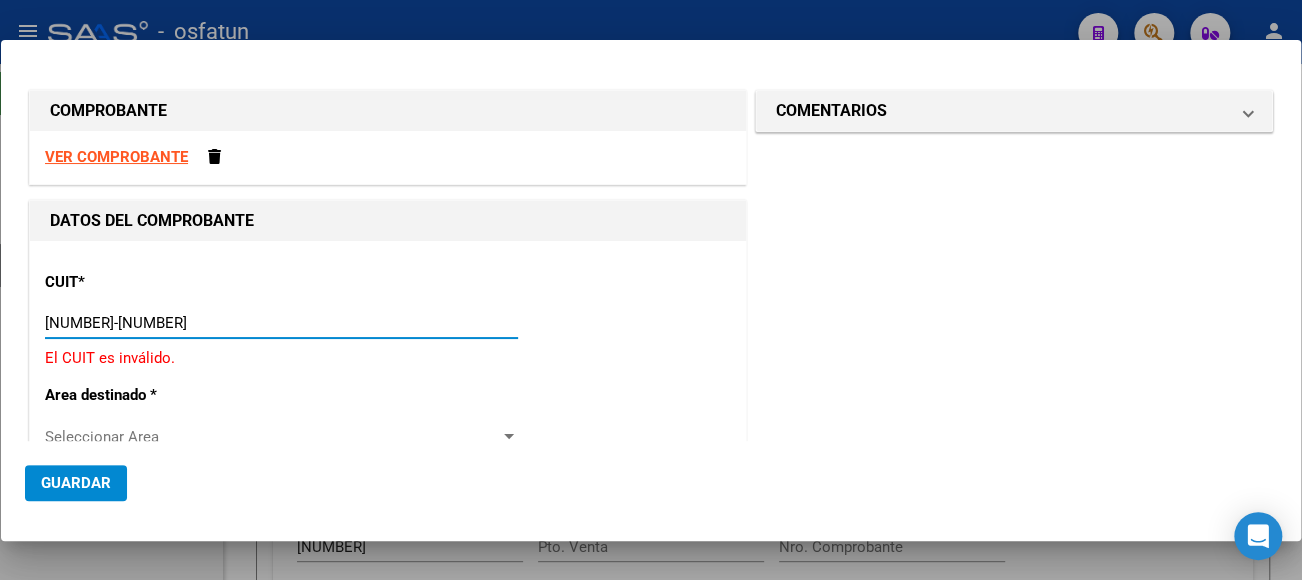 type on "[NUMBER]-[NUMBER]-[NUMBER]" 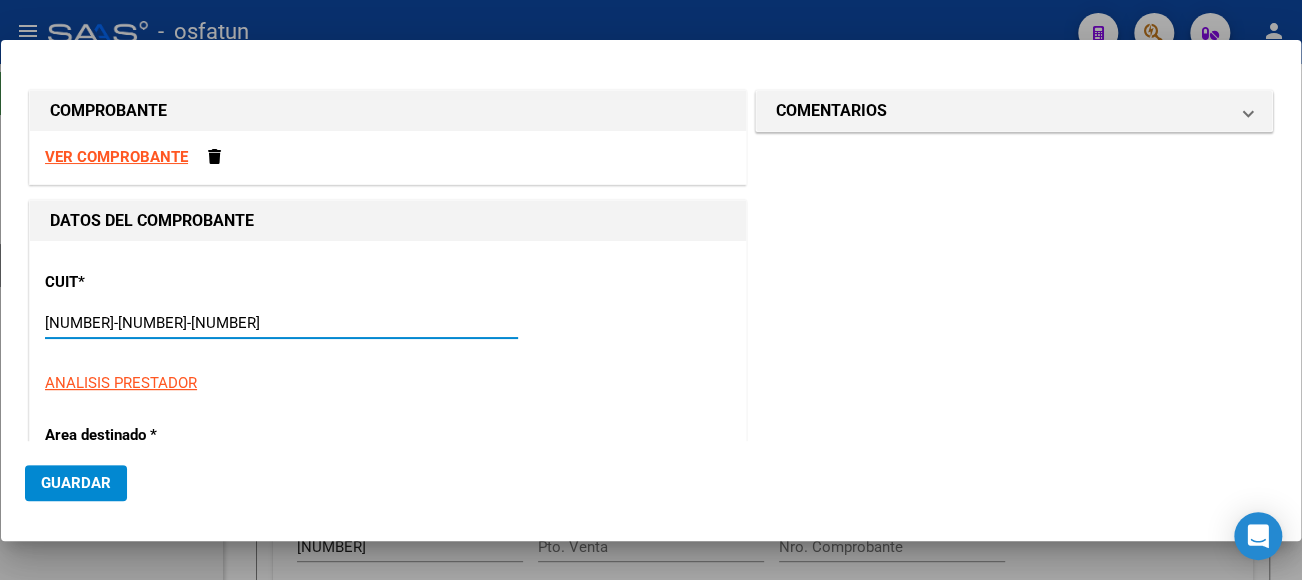 type on "4" 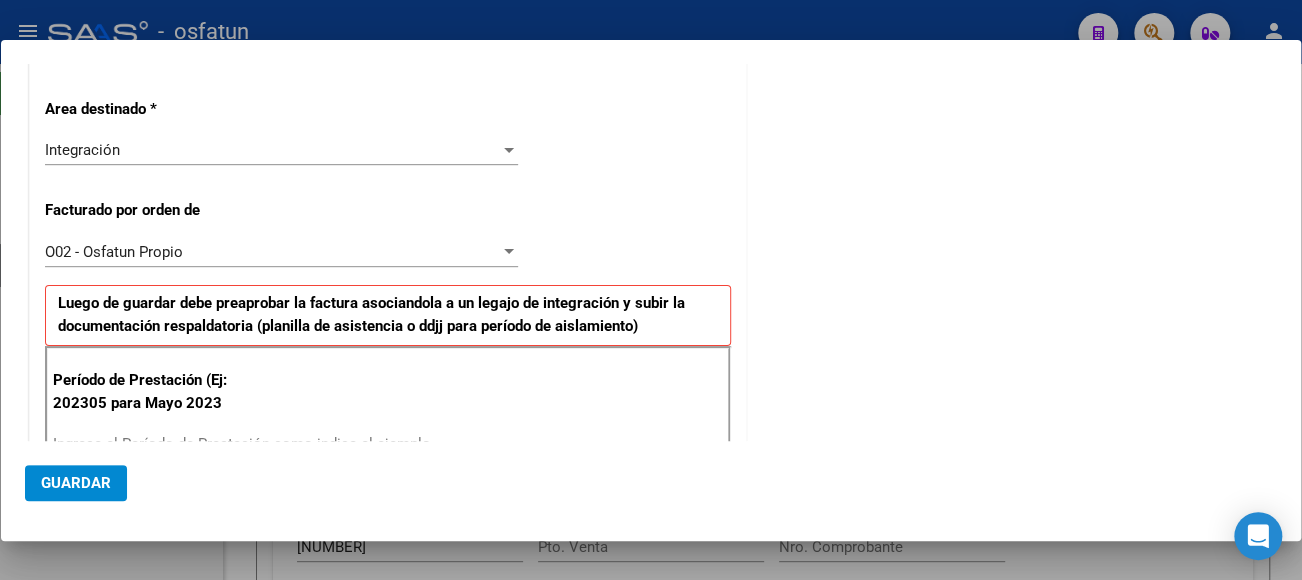 scroll, scrollTop: 500, scrollLeft: 0, axis: vertical 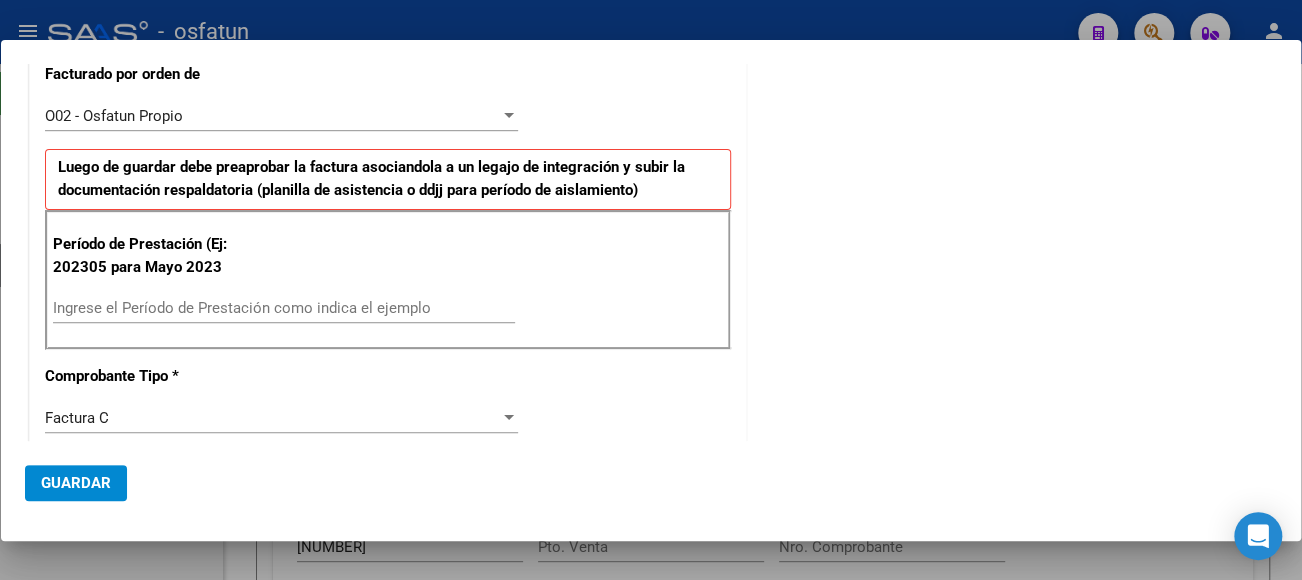 type on "[NUMBER]-[NUMBER]-[NUMBER]" 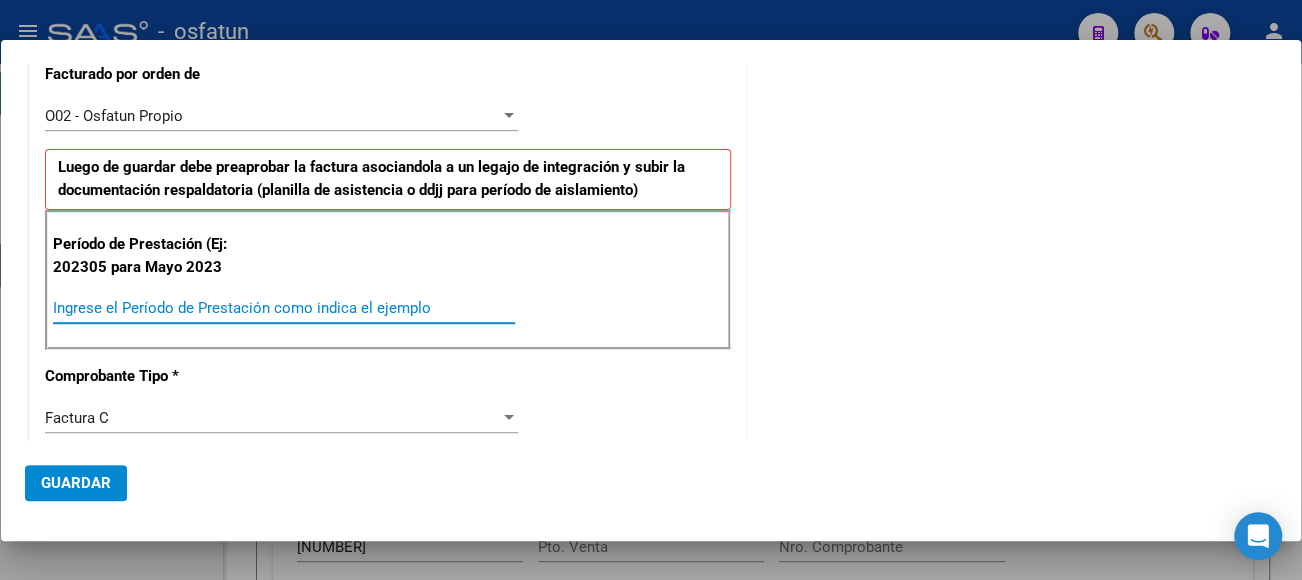 click on "Ingrese el Período de Prestación como indica el ejemplo" at bounding box center [284, 308] 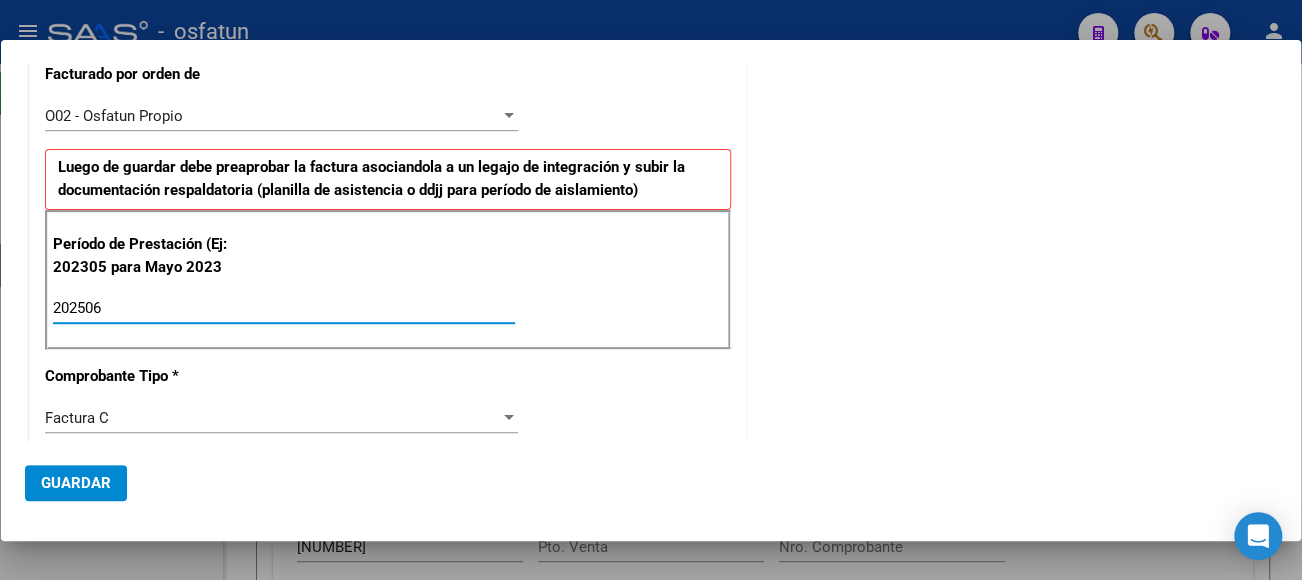 type on "202506" 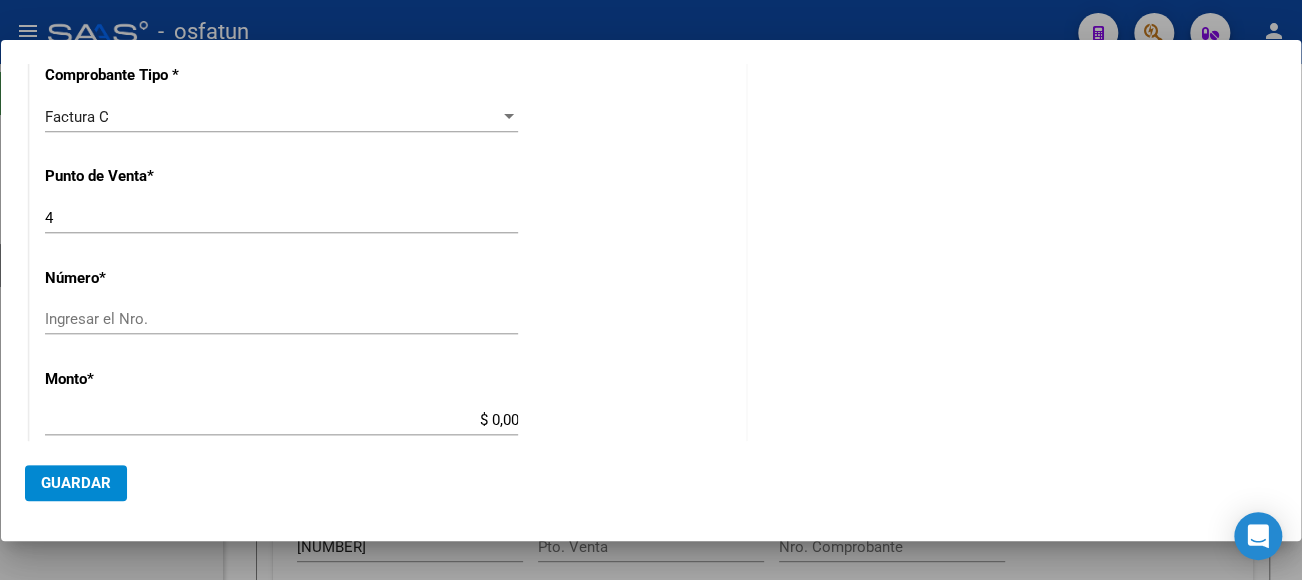 scroll, scrollTop: 800, scrollLeft: 0, axis: vertical 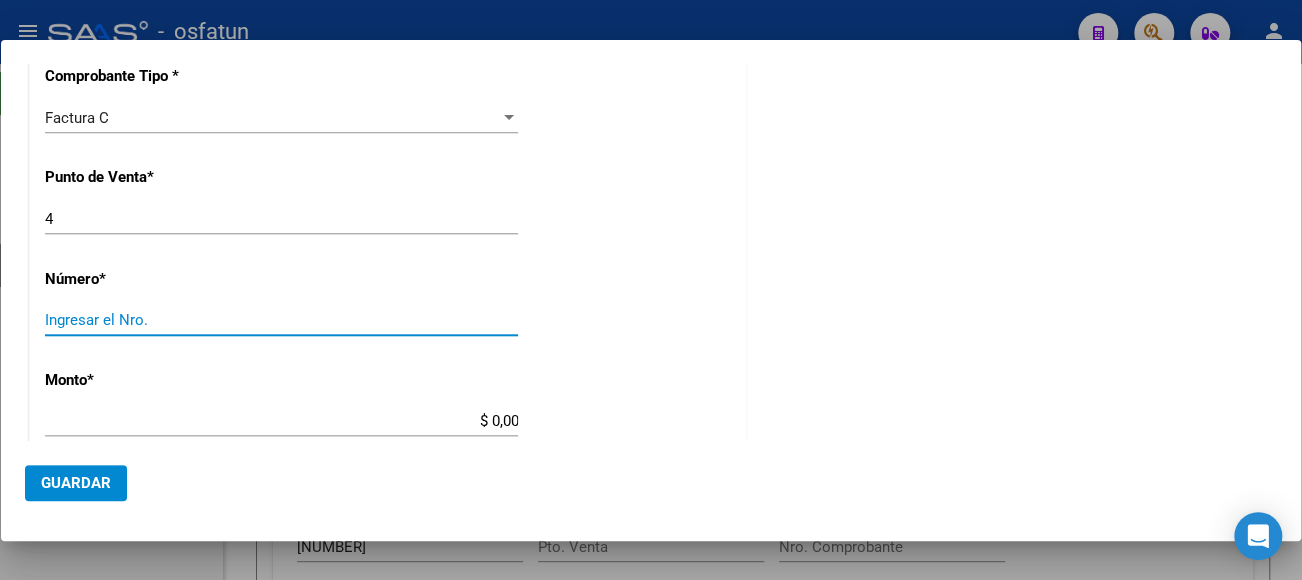 click on "Ingresar el Nro." at bounding box center (281, 320) 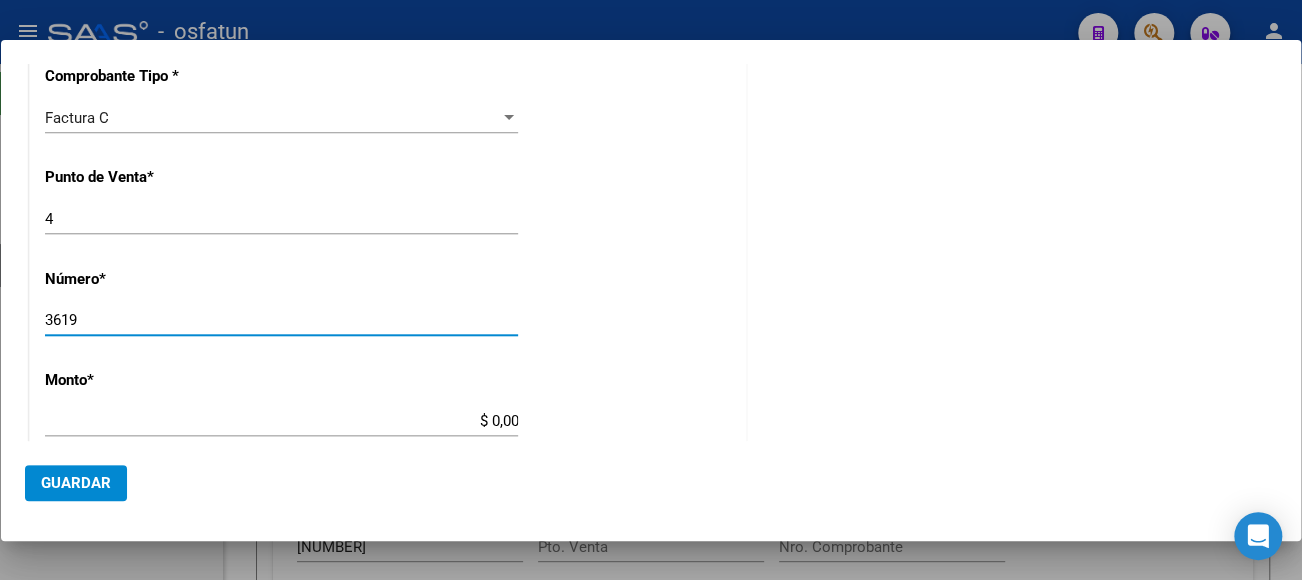 type on "3619" 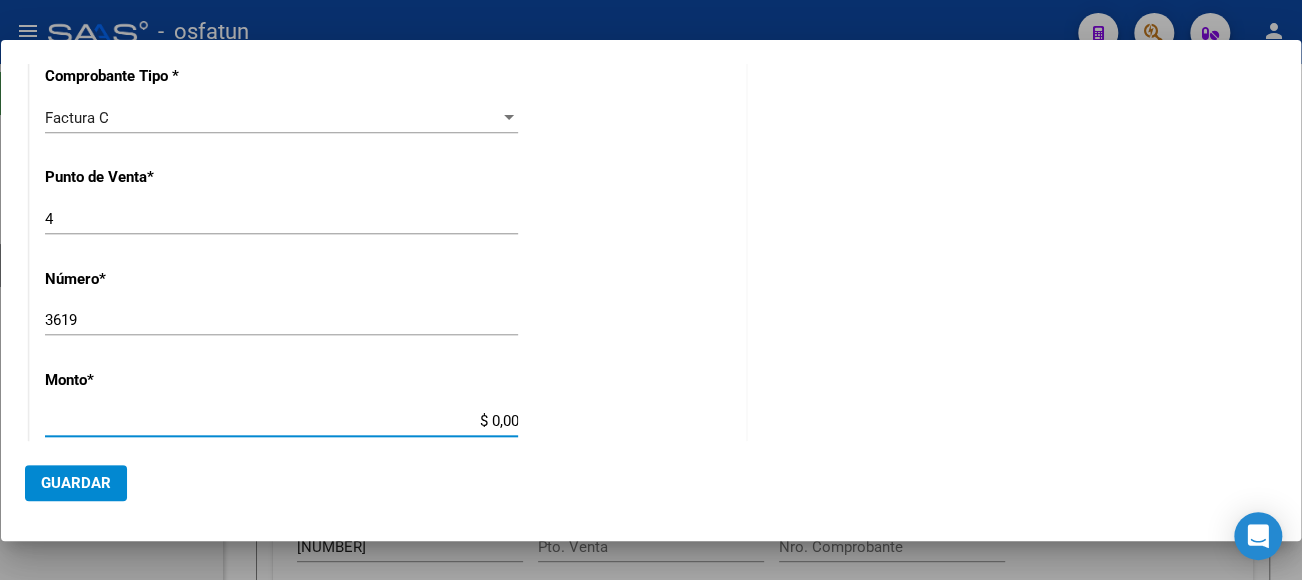type on "$ 74.223,66" 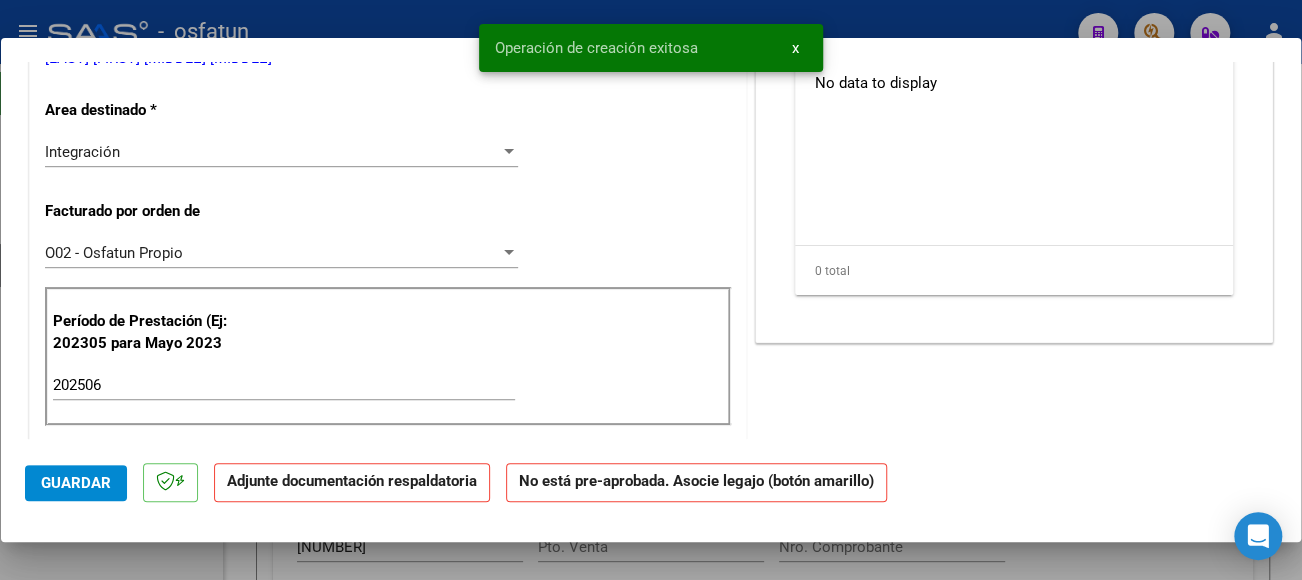 scroll, scrollTop: 0, scrollLeft: 0, axis: both 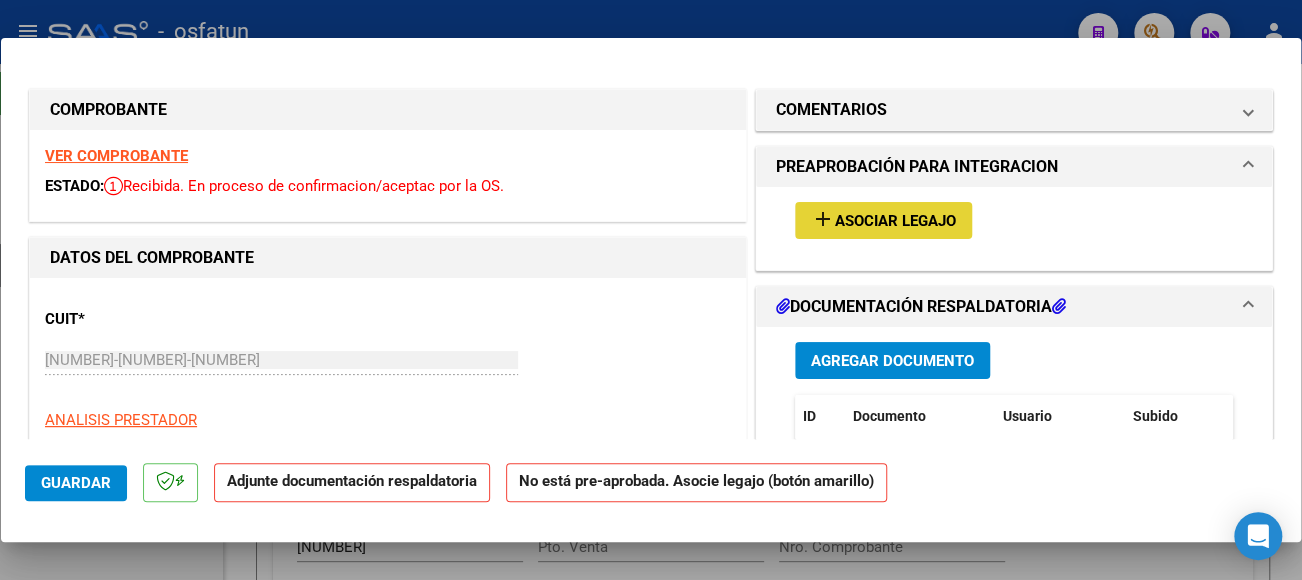 click on "Asociar Legajo" at bounding box center [895, 221] 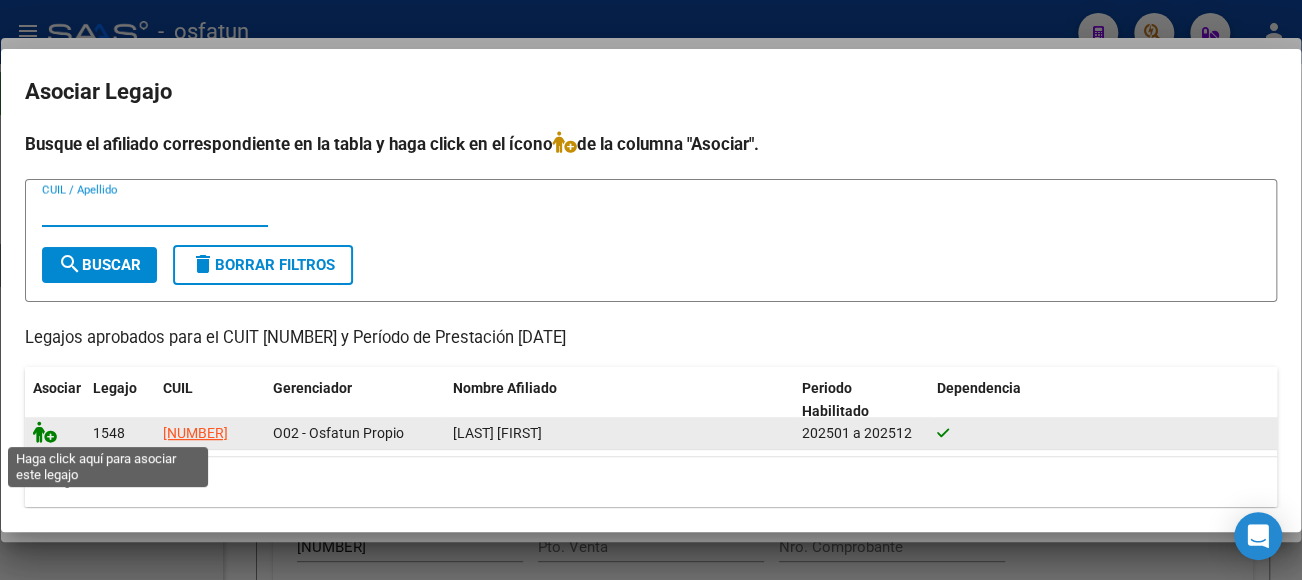 click 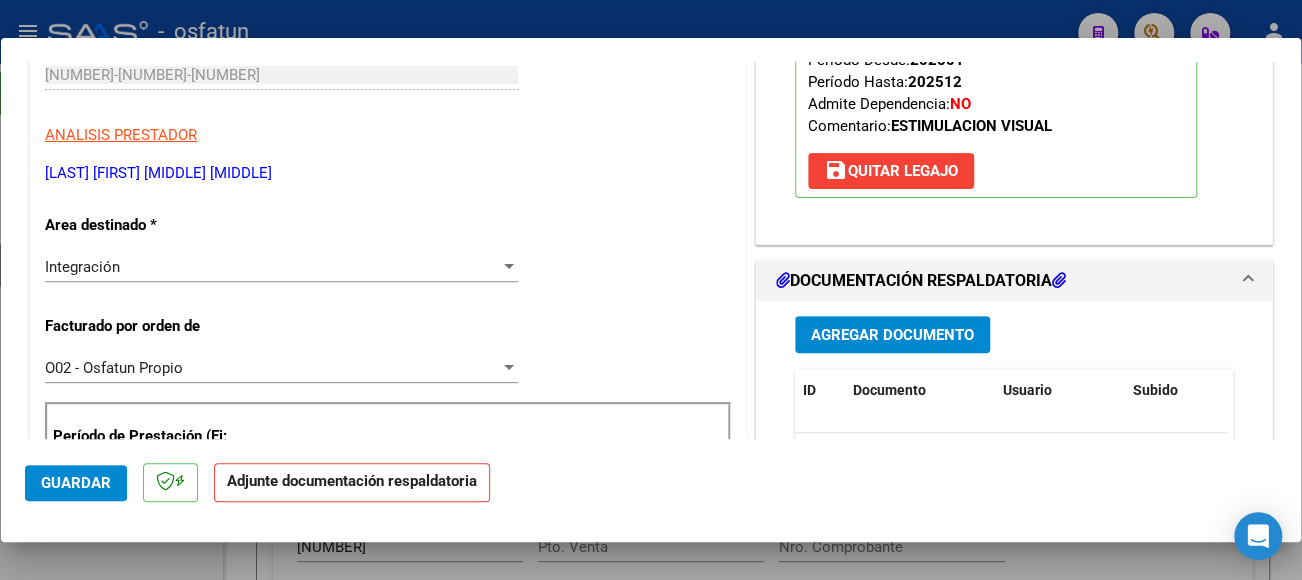 scroll, scrollTop: 300, scrollLeft: 0, axis: vertical 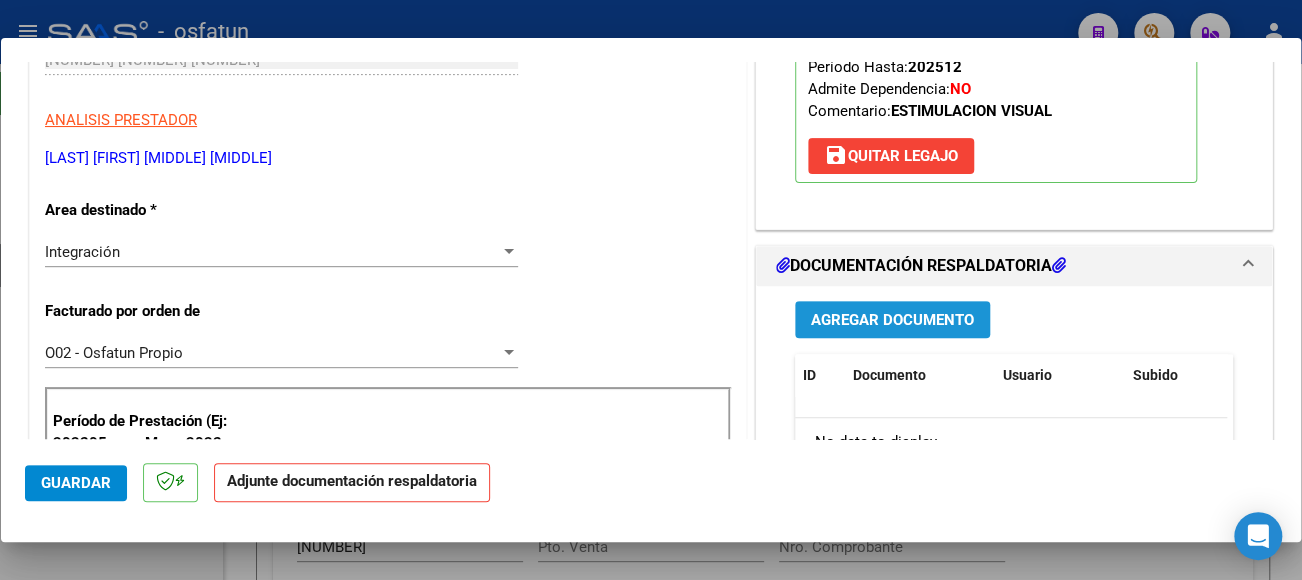 click on "Agregar Documento" at bounding box center (892, 320) 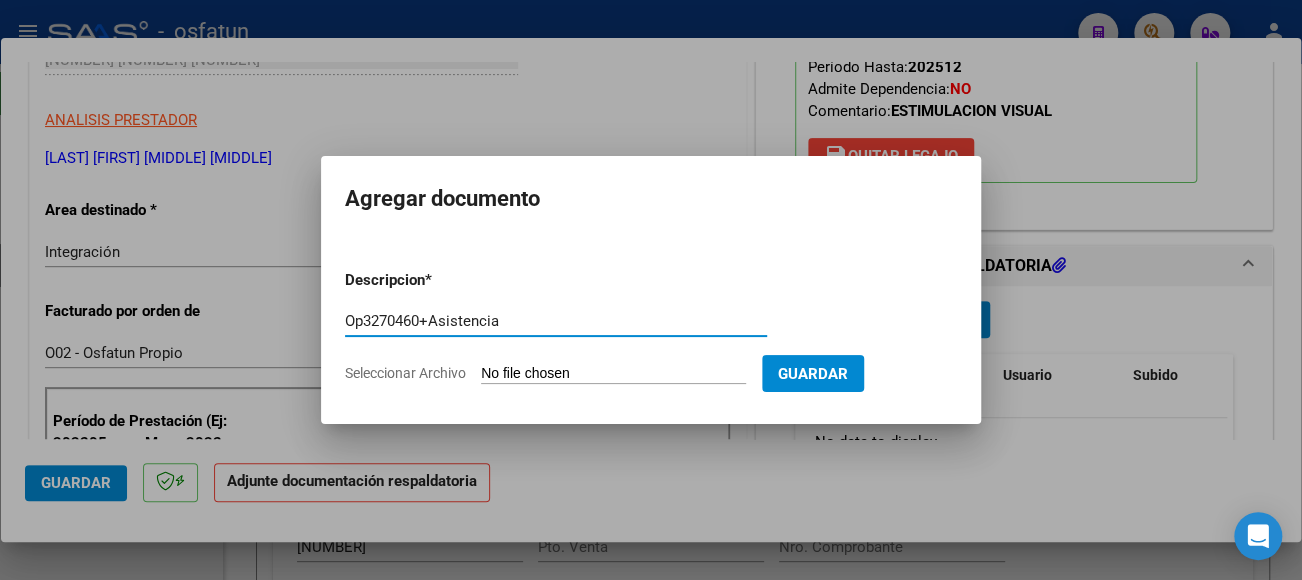 type on "Op3270460+Asistencia" 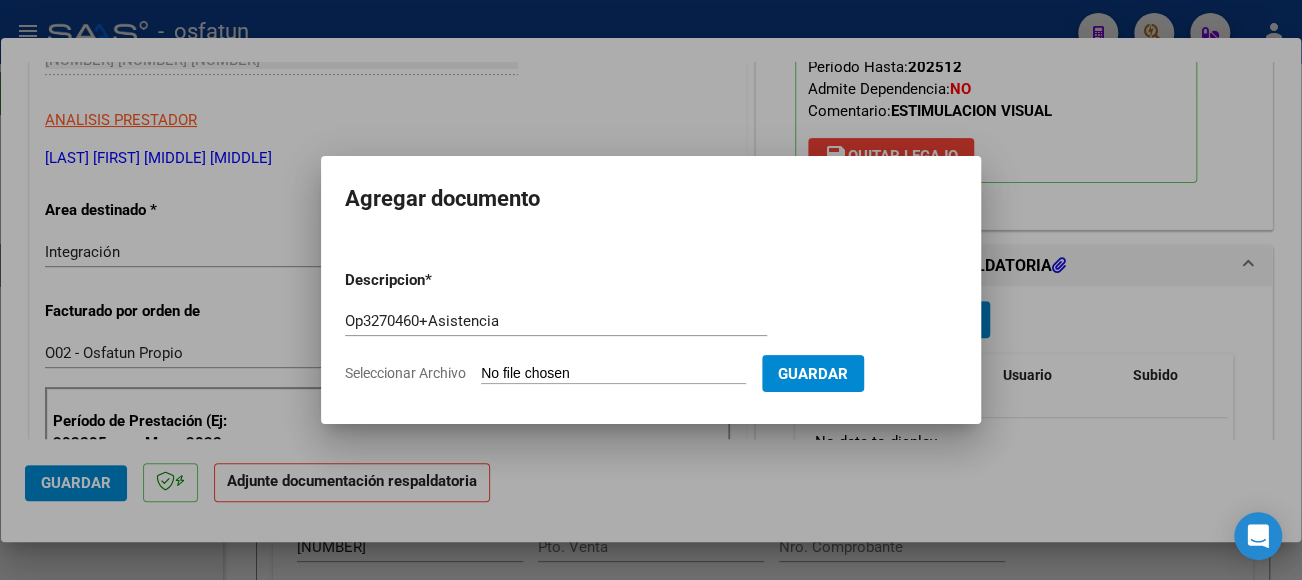 click on "Seleccionar Archivo" at bounding box center [613, 374] 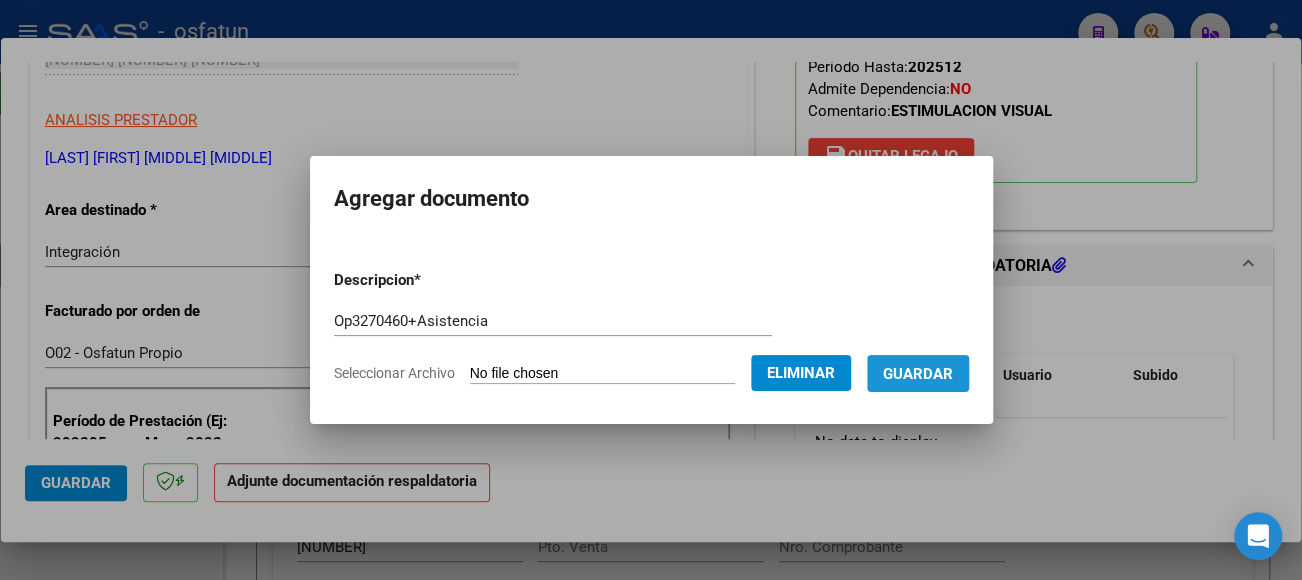 drag, startPoint x: 964, startPoint y: 382, endPoint x: 958, endPoint y: 419, distance: 37.48333 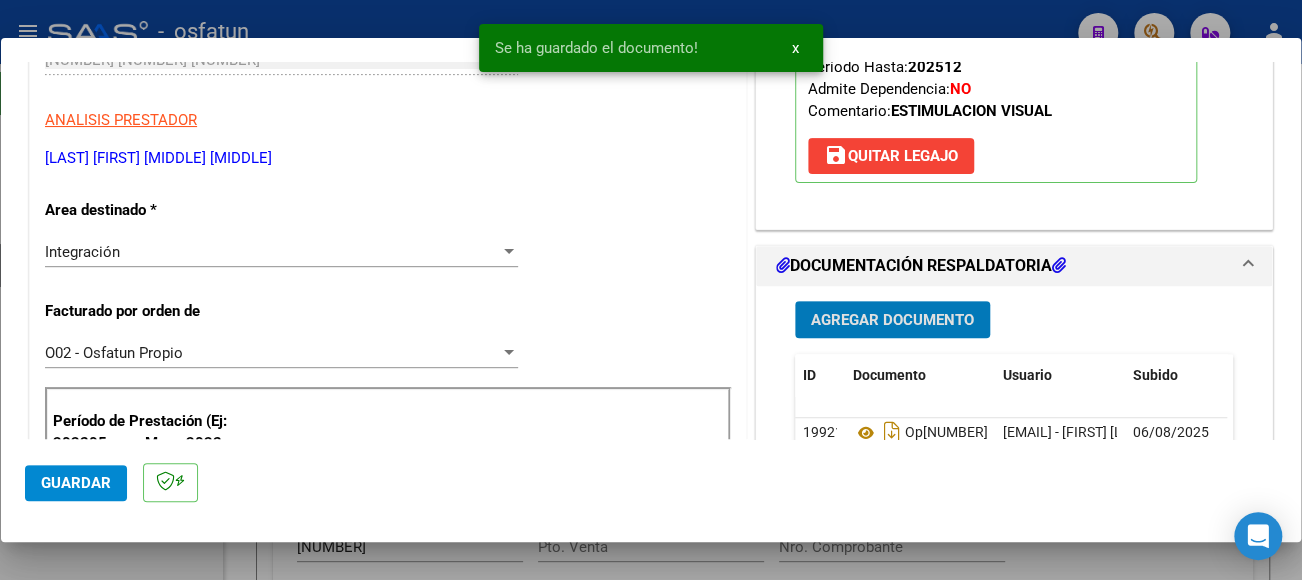 click on "Guardar" 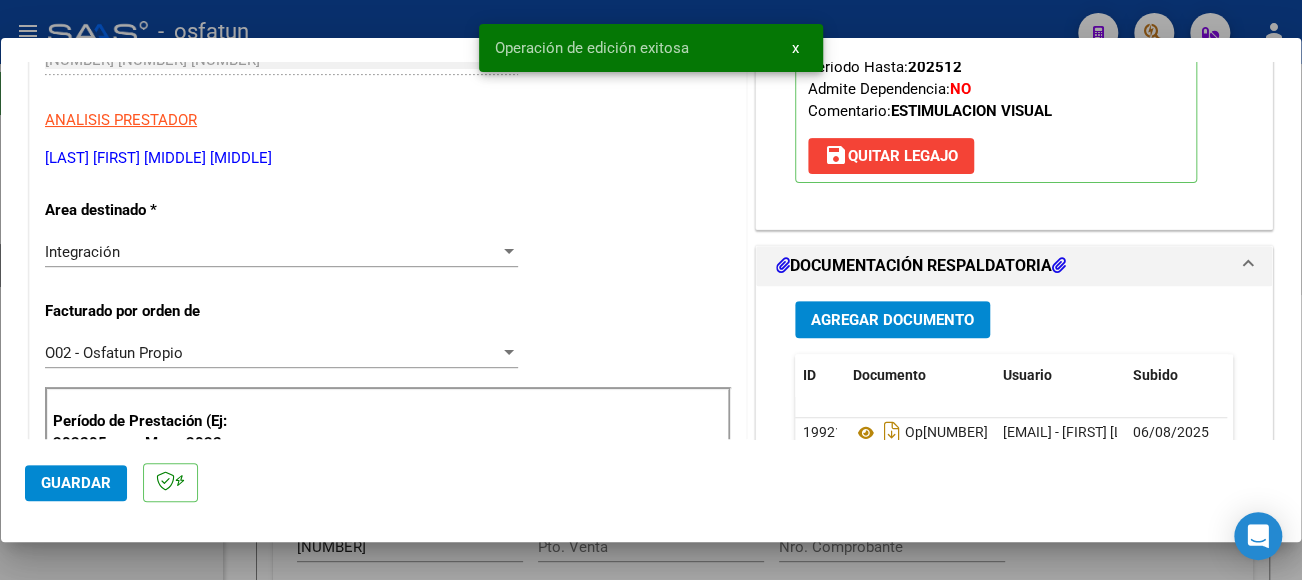 type 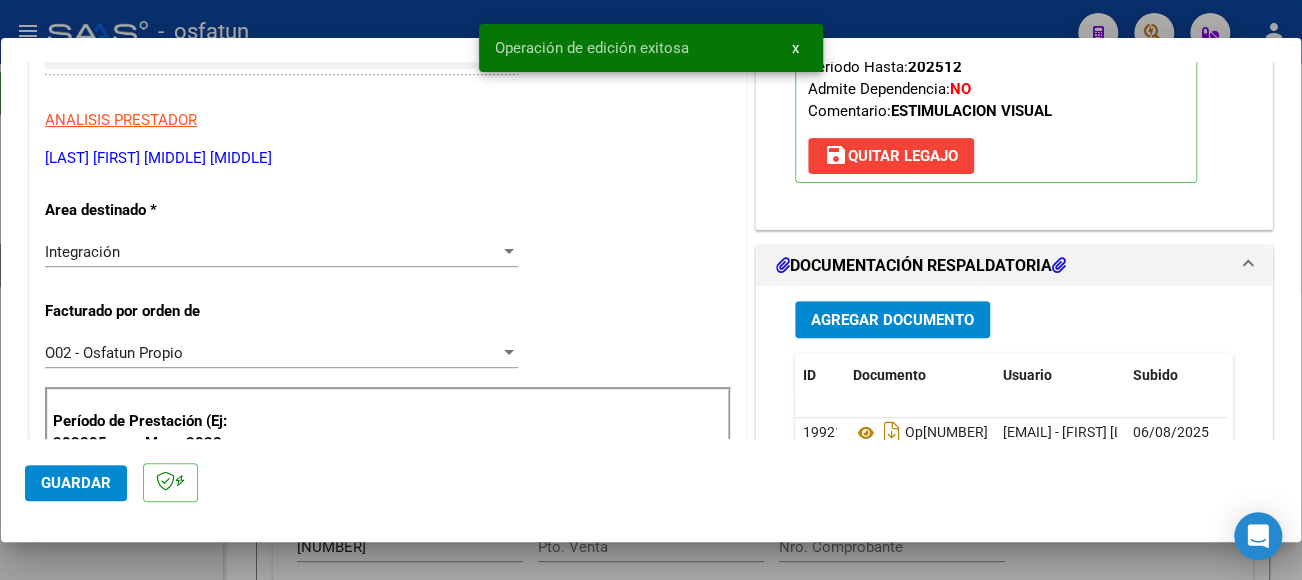 type 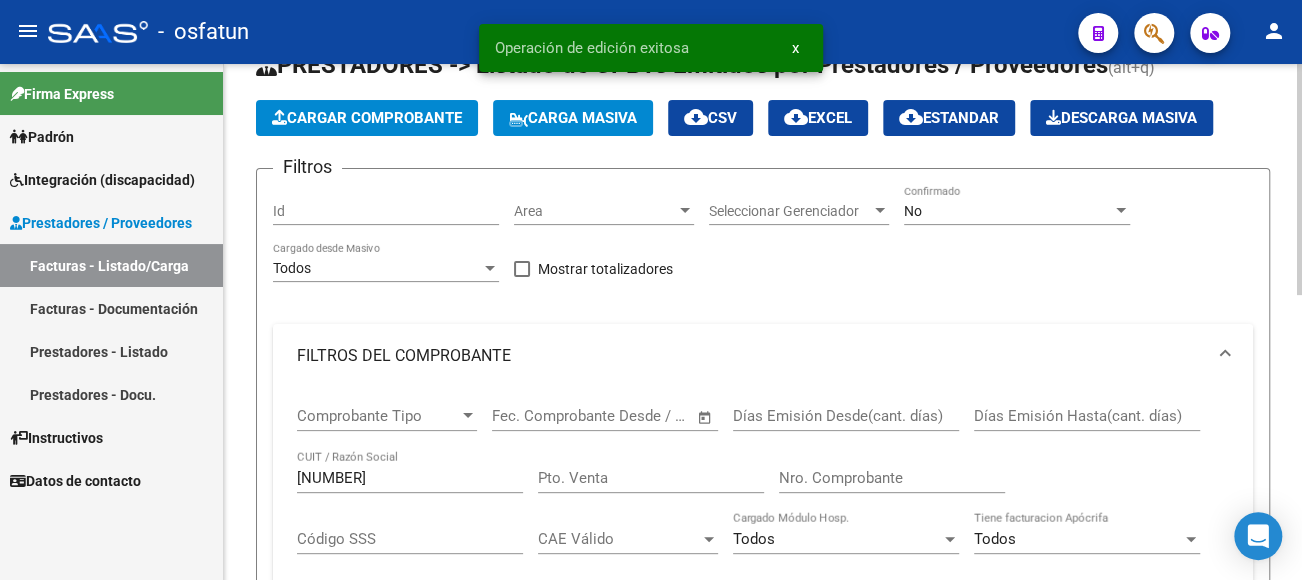 scroll, scrollTop: 100, scrollLeft: 0, axis: vertical 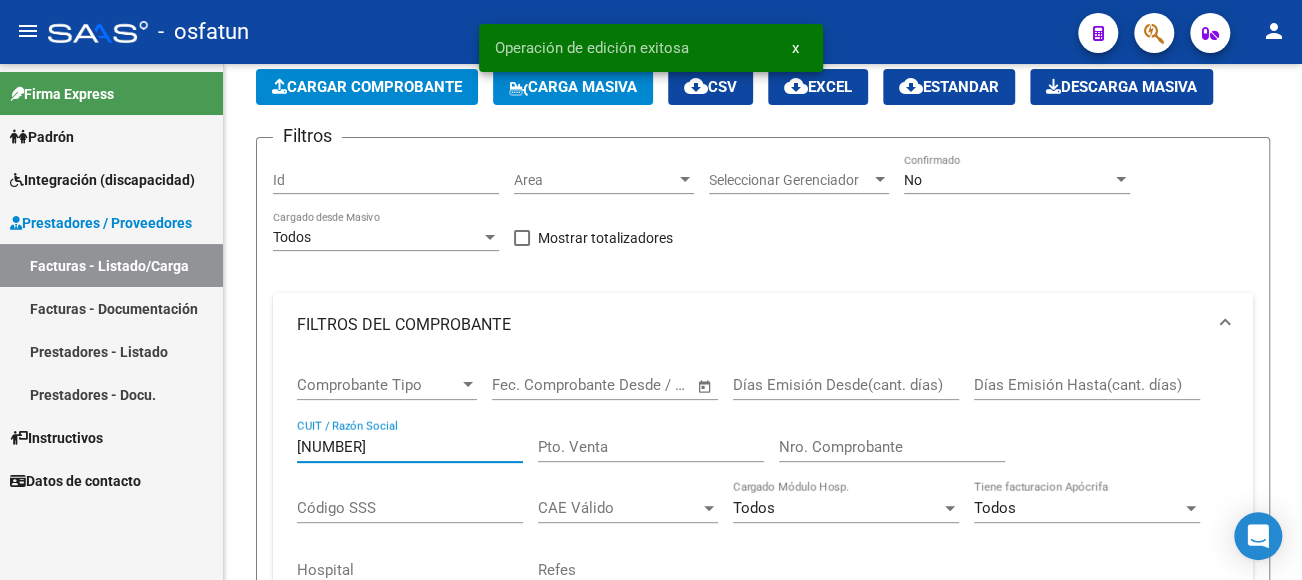 drag, startPoint x: 409, startPoint y: 446, endPoint x: 134, endPoint y: 370, distance: 285.3086 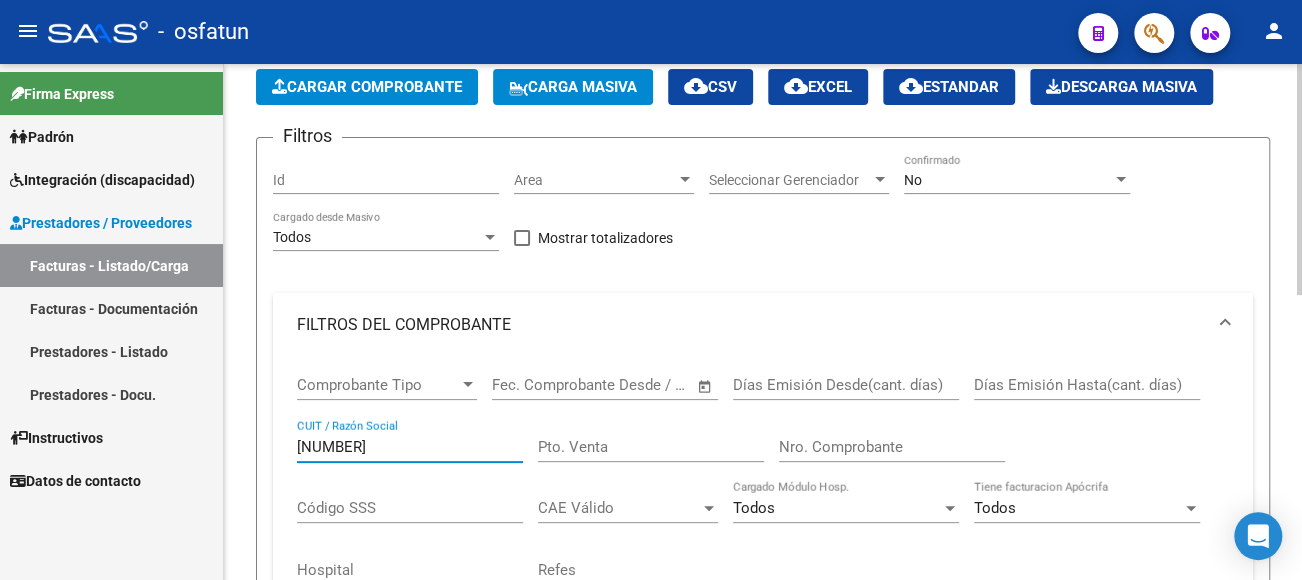 scroll, scrollTop: 400, scrollLeft: 0, axis: vertical 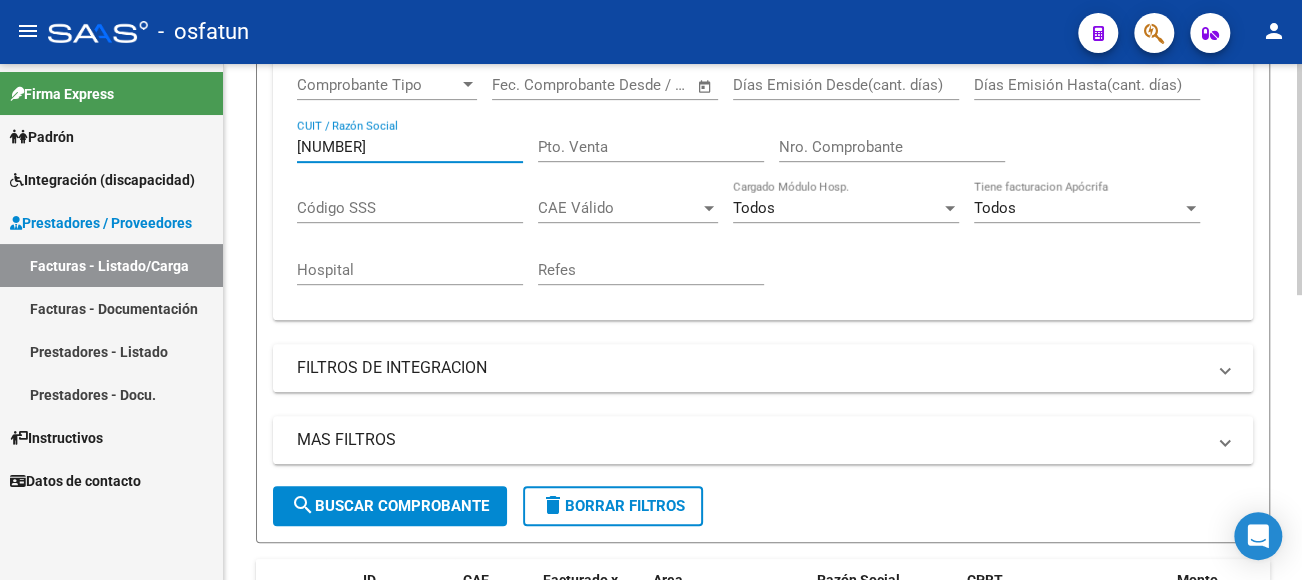 type on "[NUMBER]" 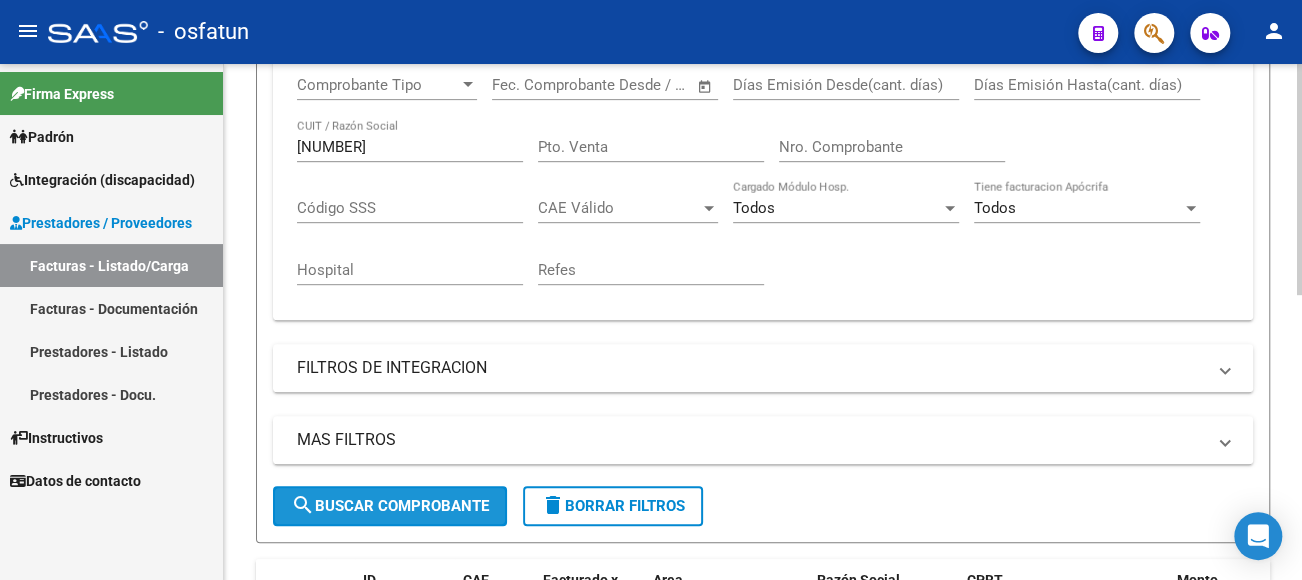 click on "search  Buscar Comprobante" 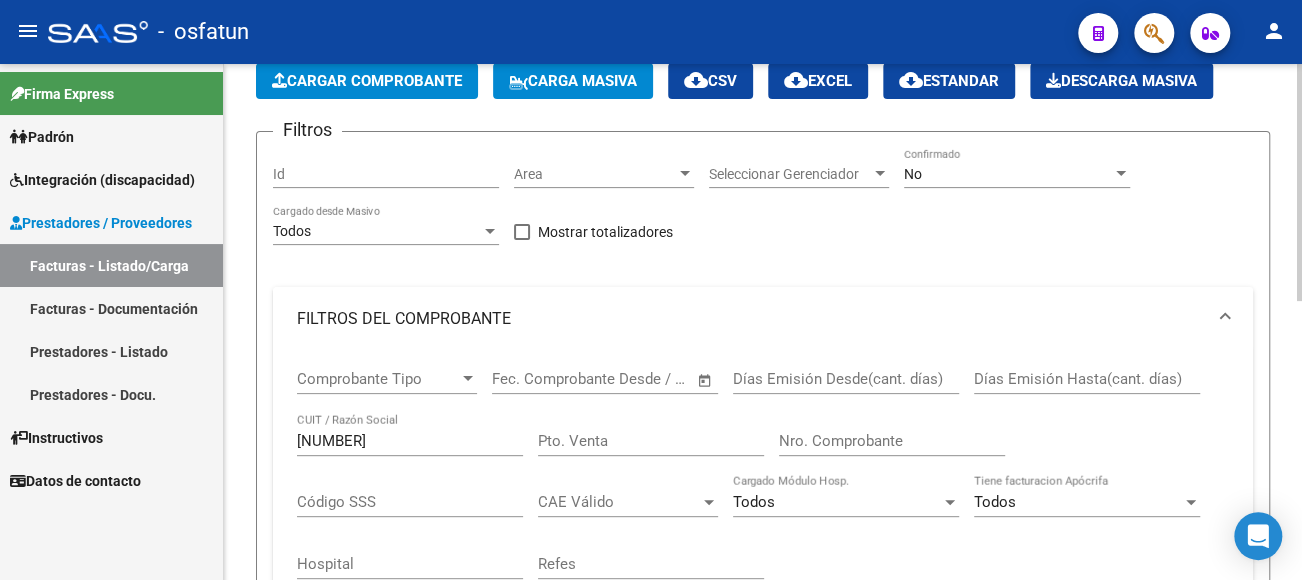scroll, scrollTop: 100, scrollLeft: 0, axis: vertical 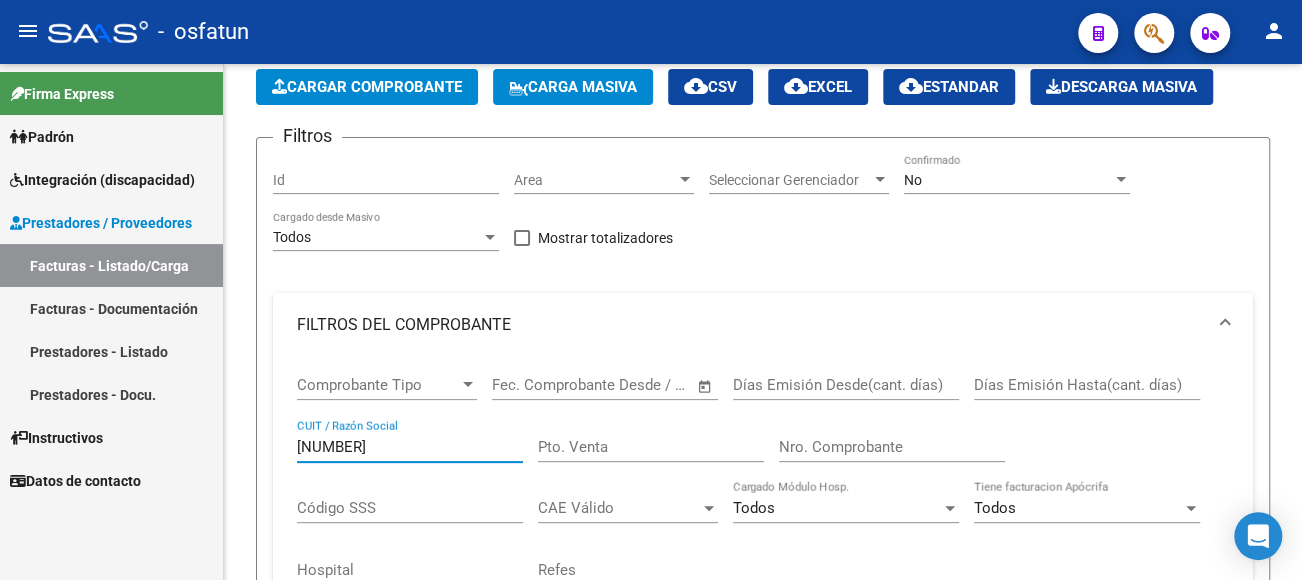 drag, startPoint x: 417, startPoint y: 441, endPoint x: 213, endPoint y: 434, distance: 204.12006 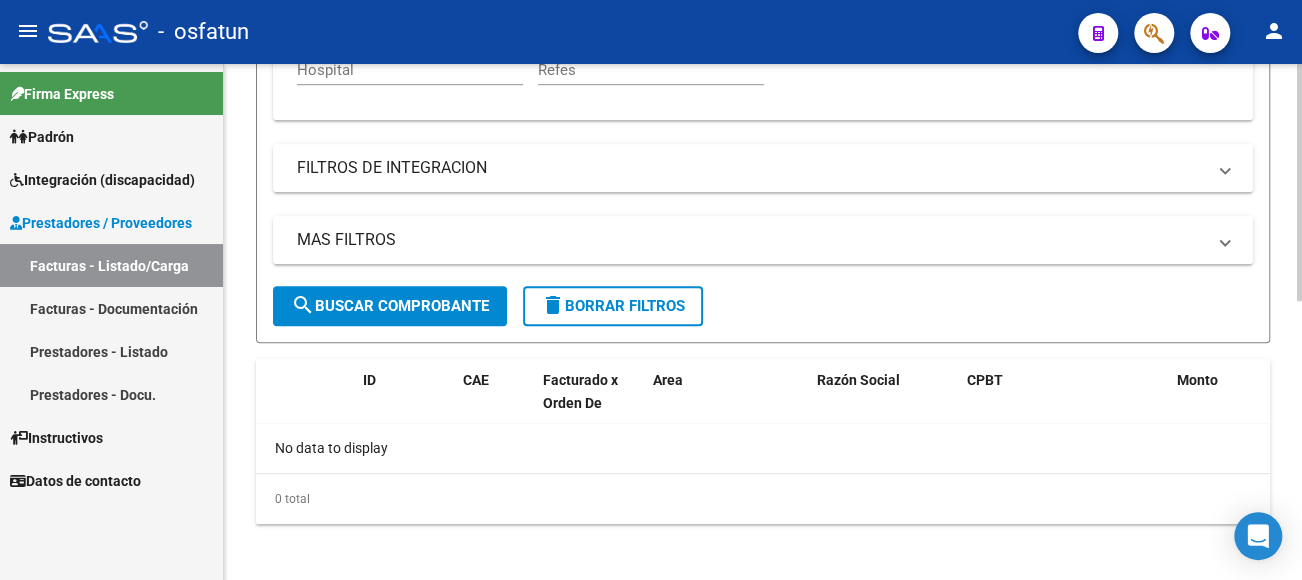 type on "27218391988" 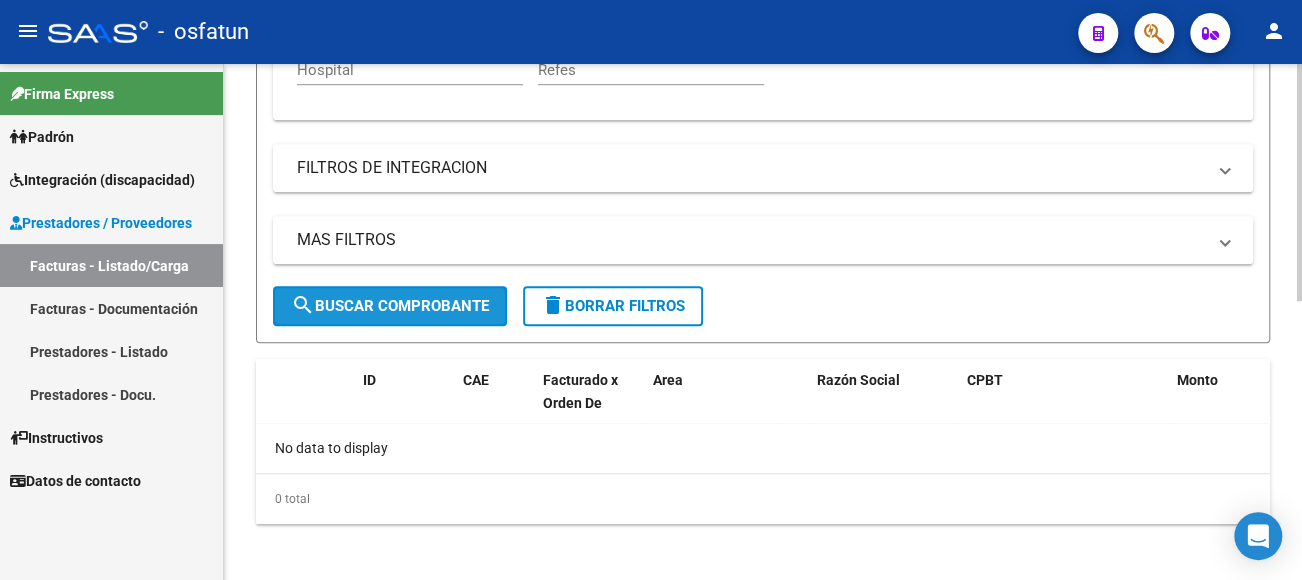 click on "search  Buscar Comprobante" 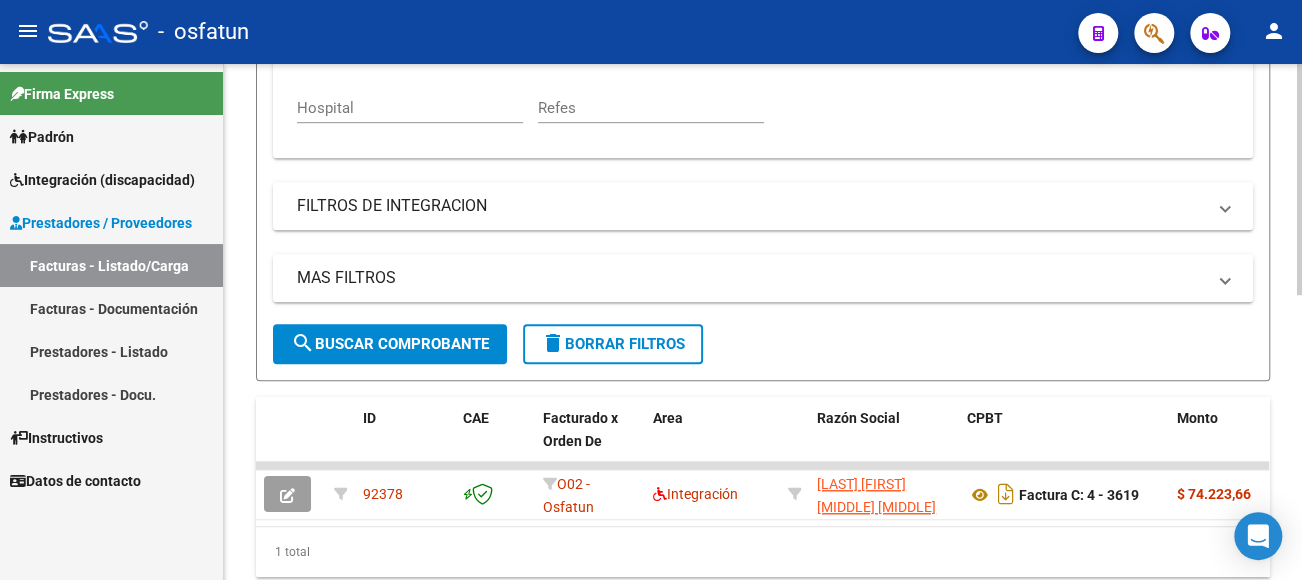 scroll, scrollTop: 600, scrollLeft: 0, axis: vertical 